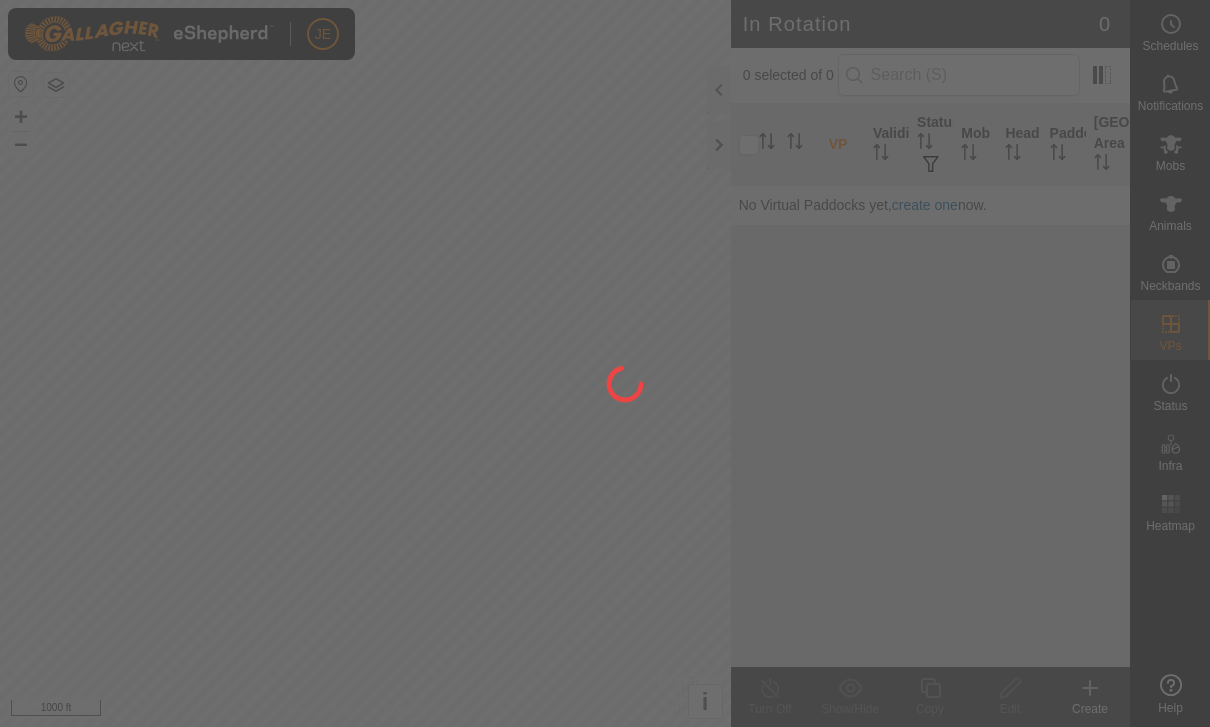 scroll, scrollTop: 0, scrollLeft: 0, axis: both 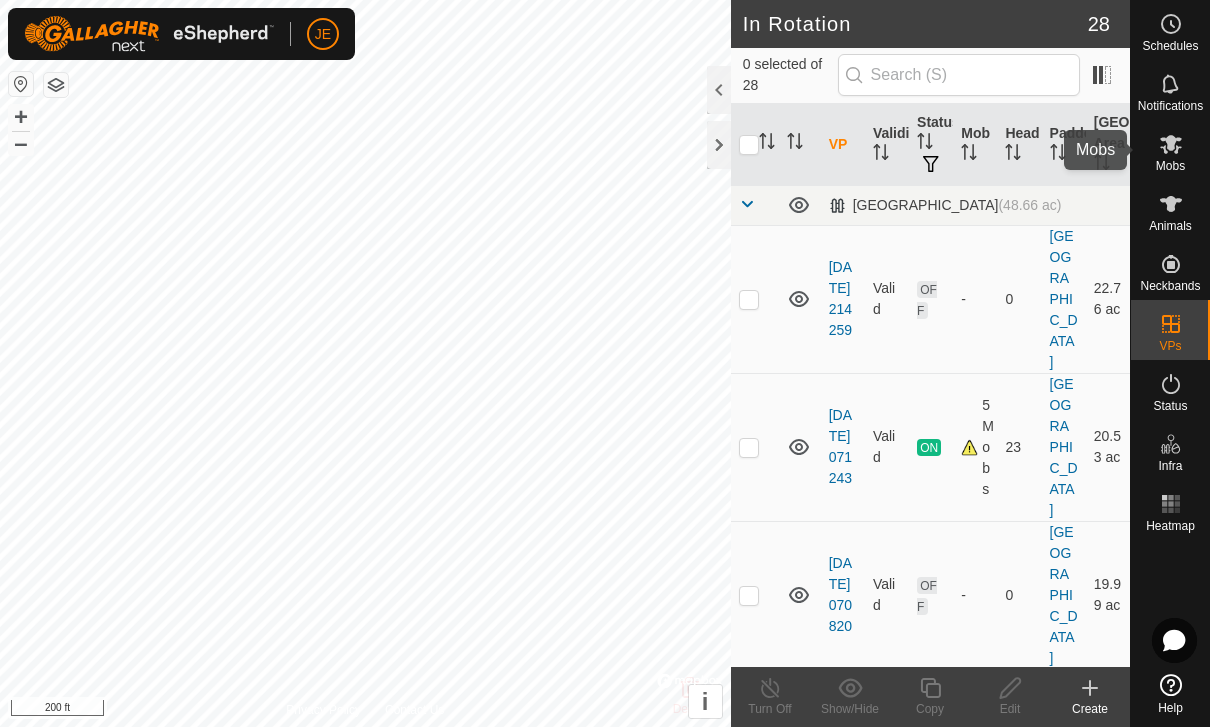 click 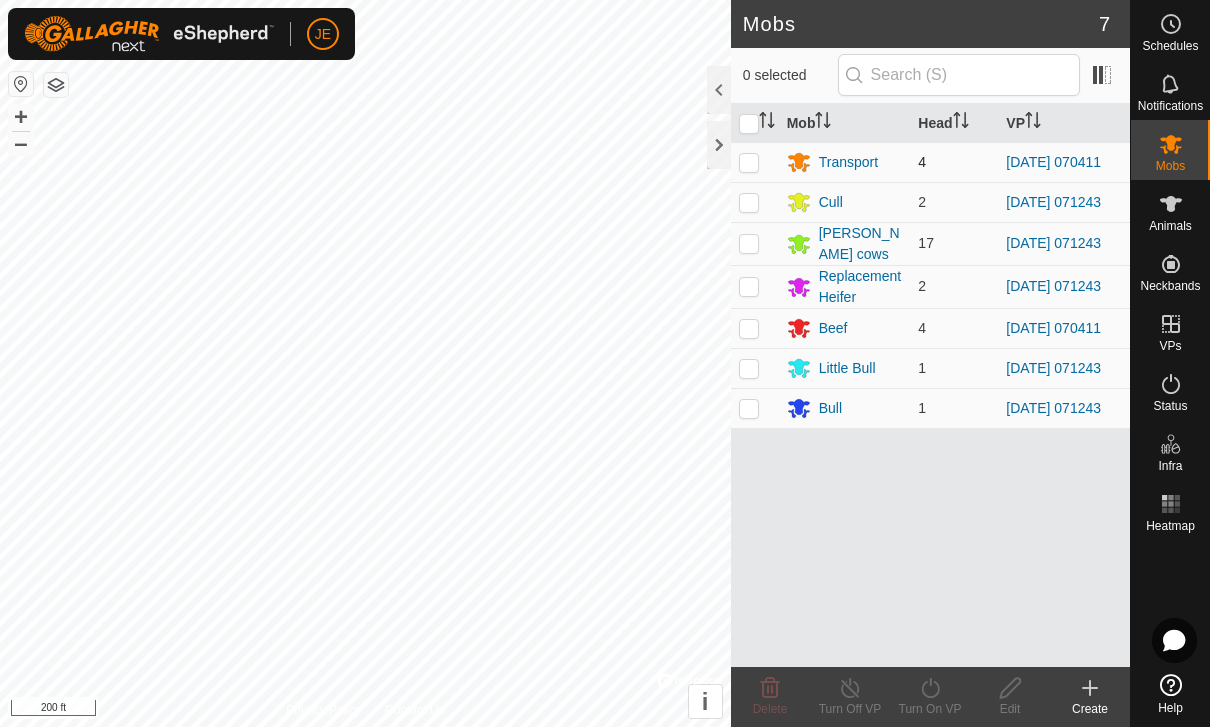 click at bounding box center [749, 162] 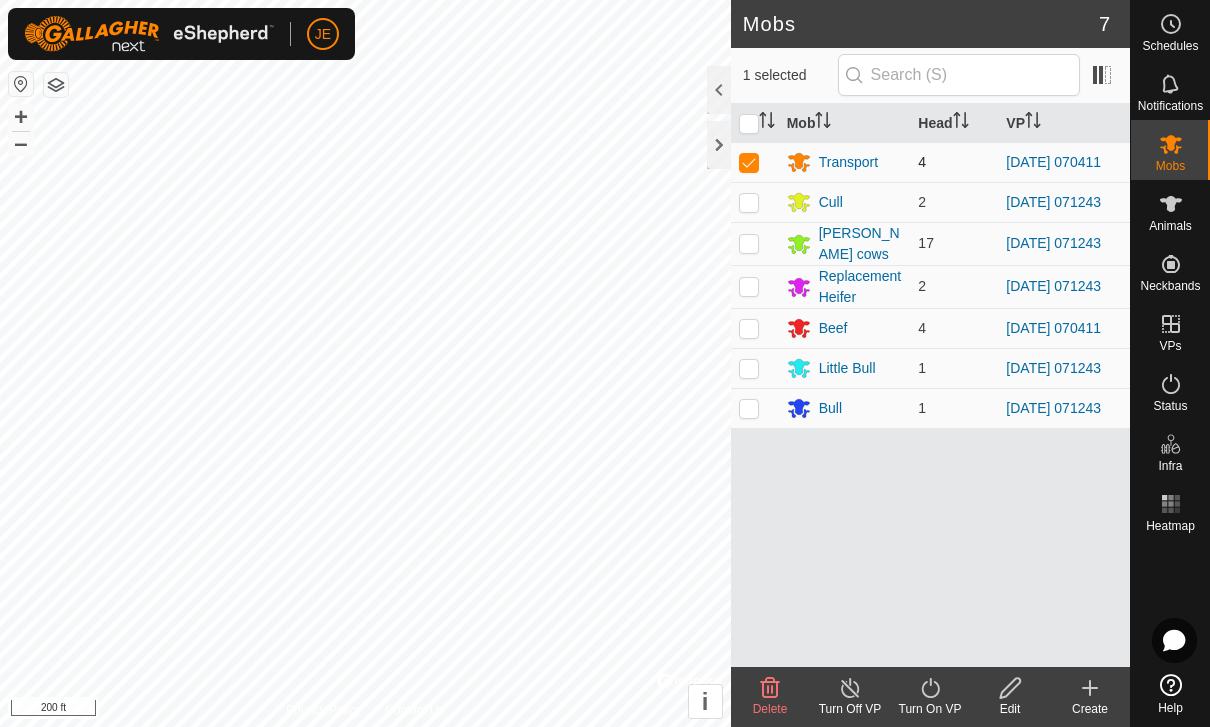 click at bounding box center [749, 162] 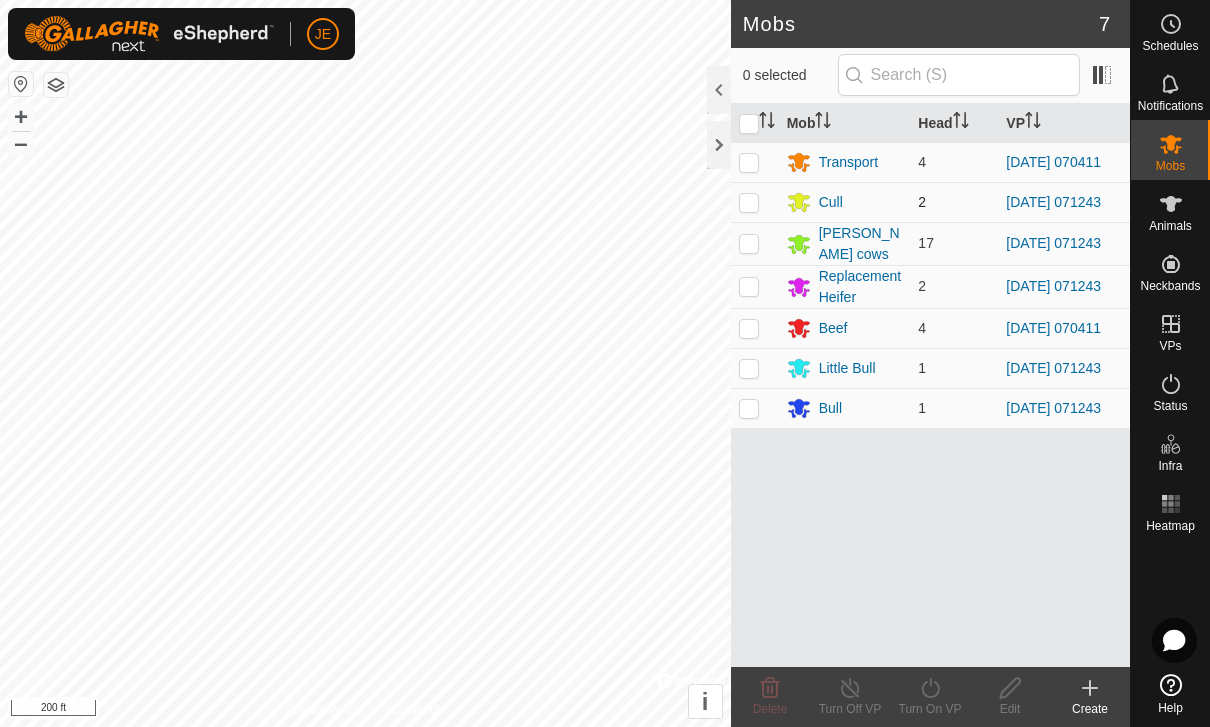 click at bounding box center [749, 202] 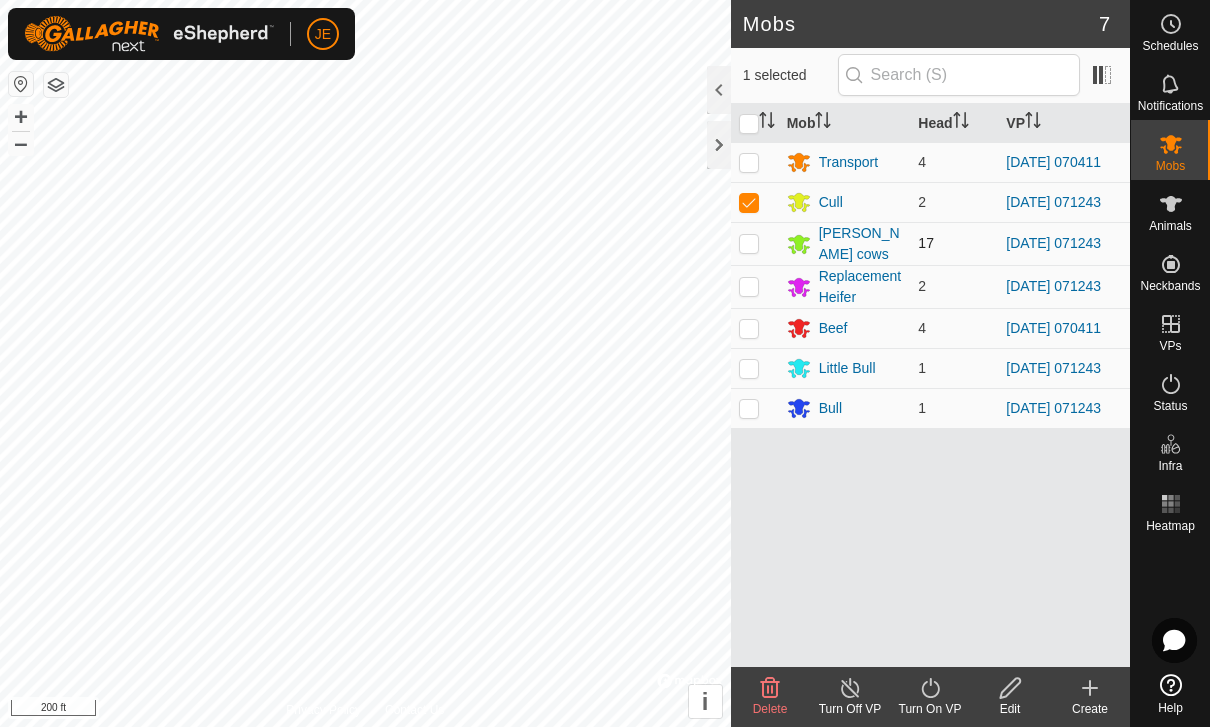 click at bounding box center (755, 243) 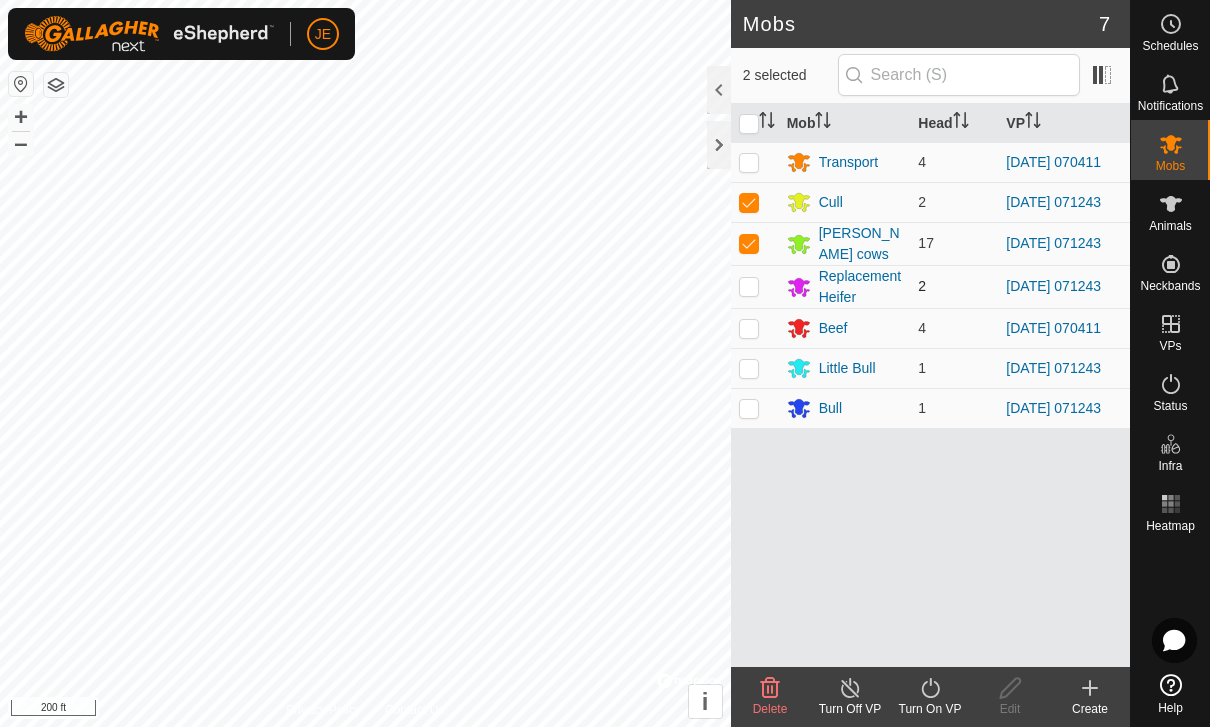 click at bounding box center [755, 286] 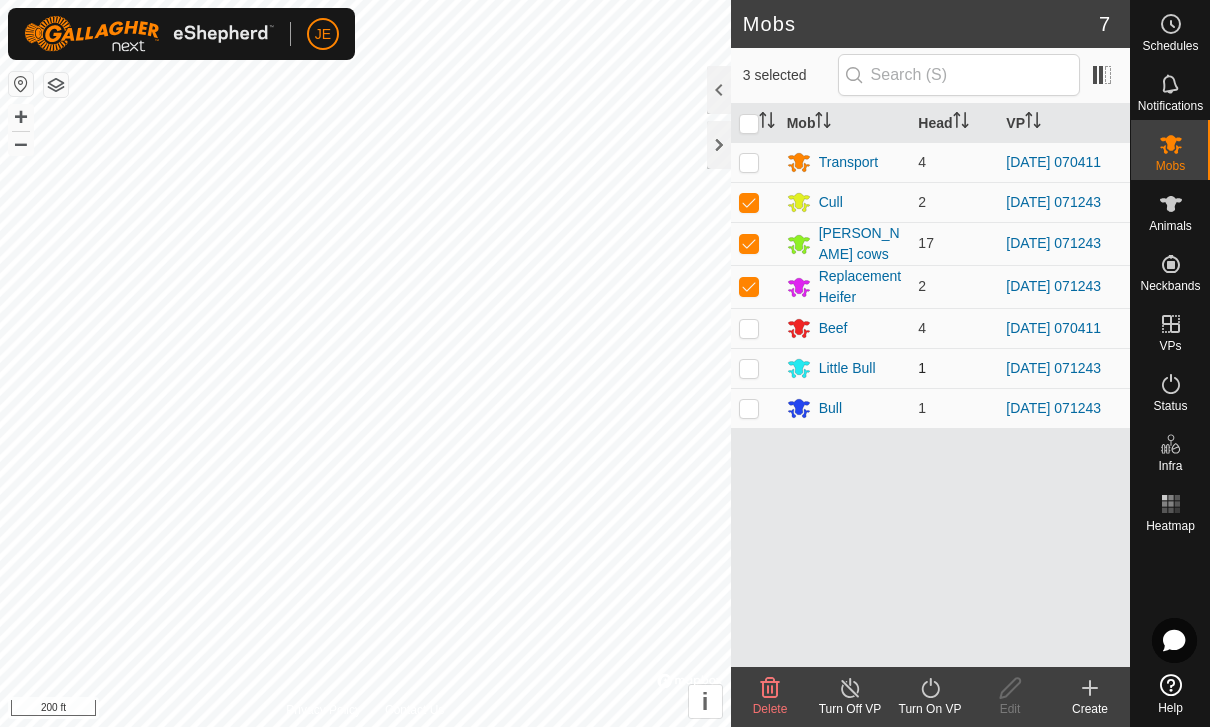 click at bounding box center (749, 368) 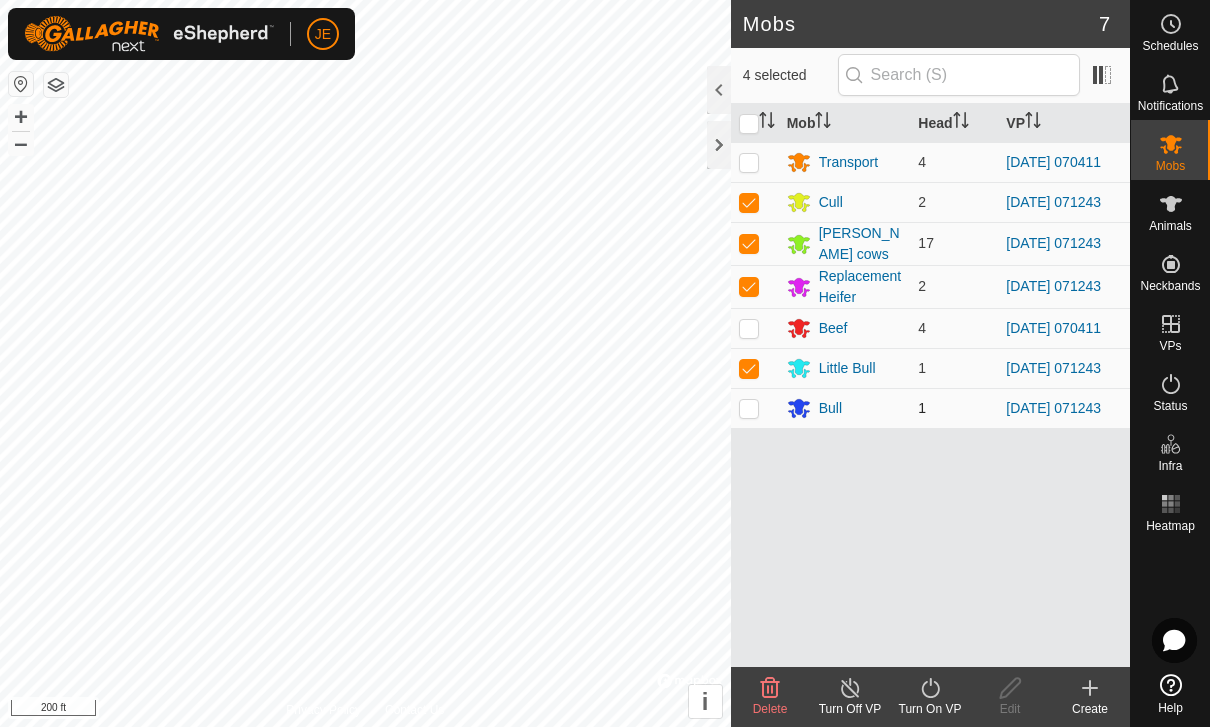 click at bounding box center [749, 408] 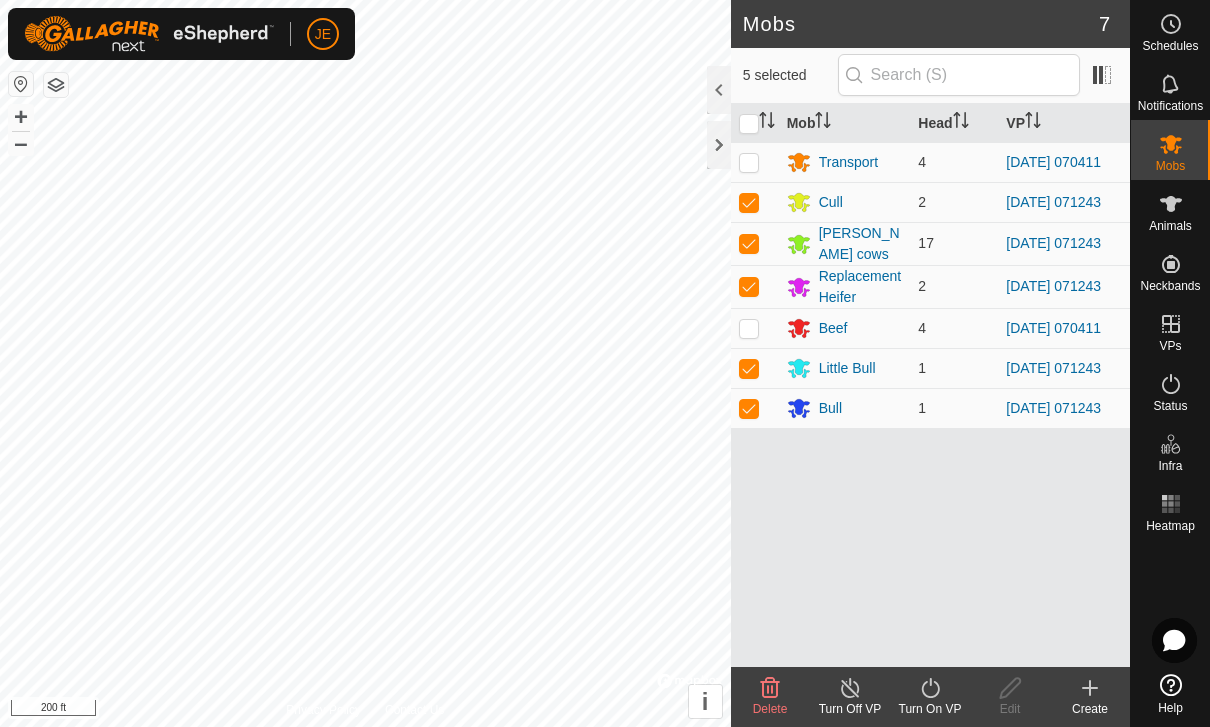 click 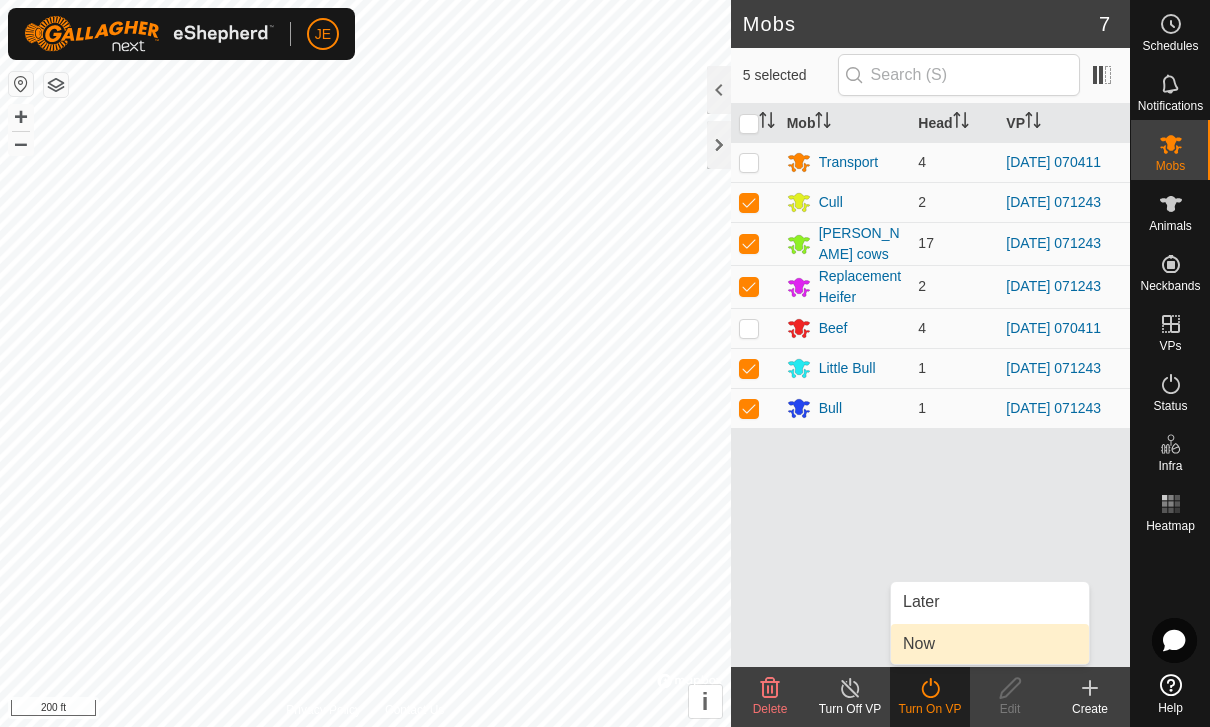 click on "Now" at bounding box center [990, 644] 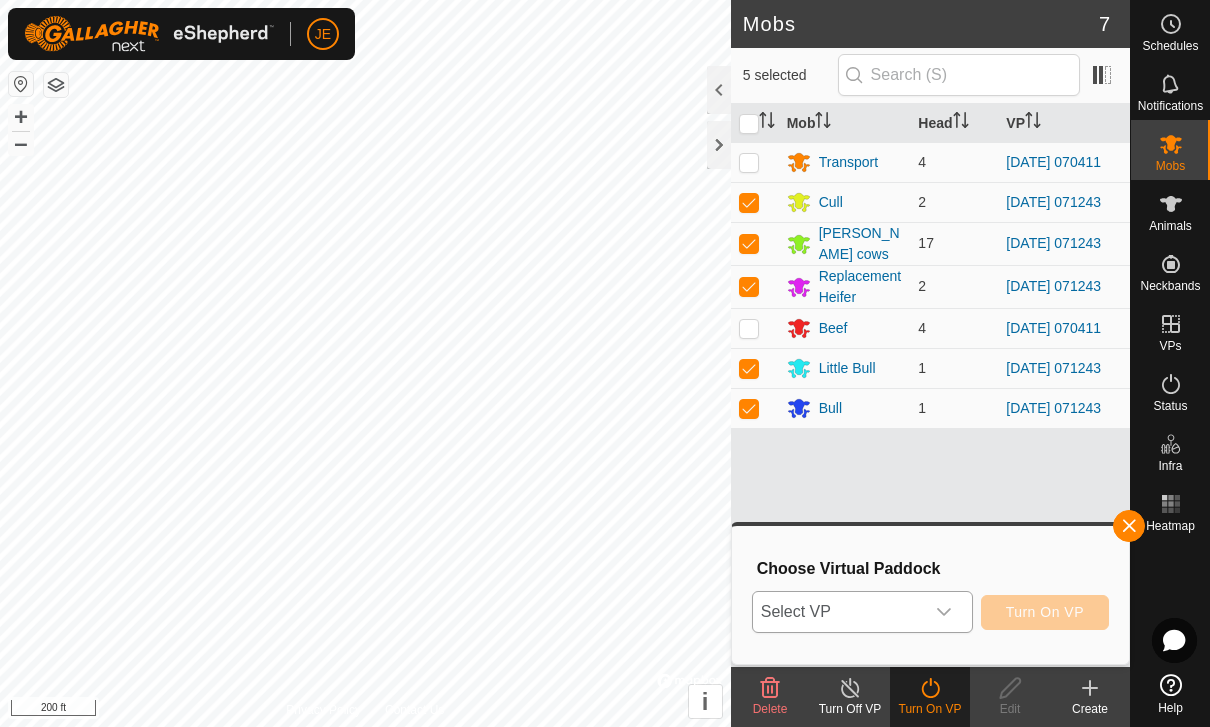 click on "Select VP" at bounding box center (838, 612) 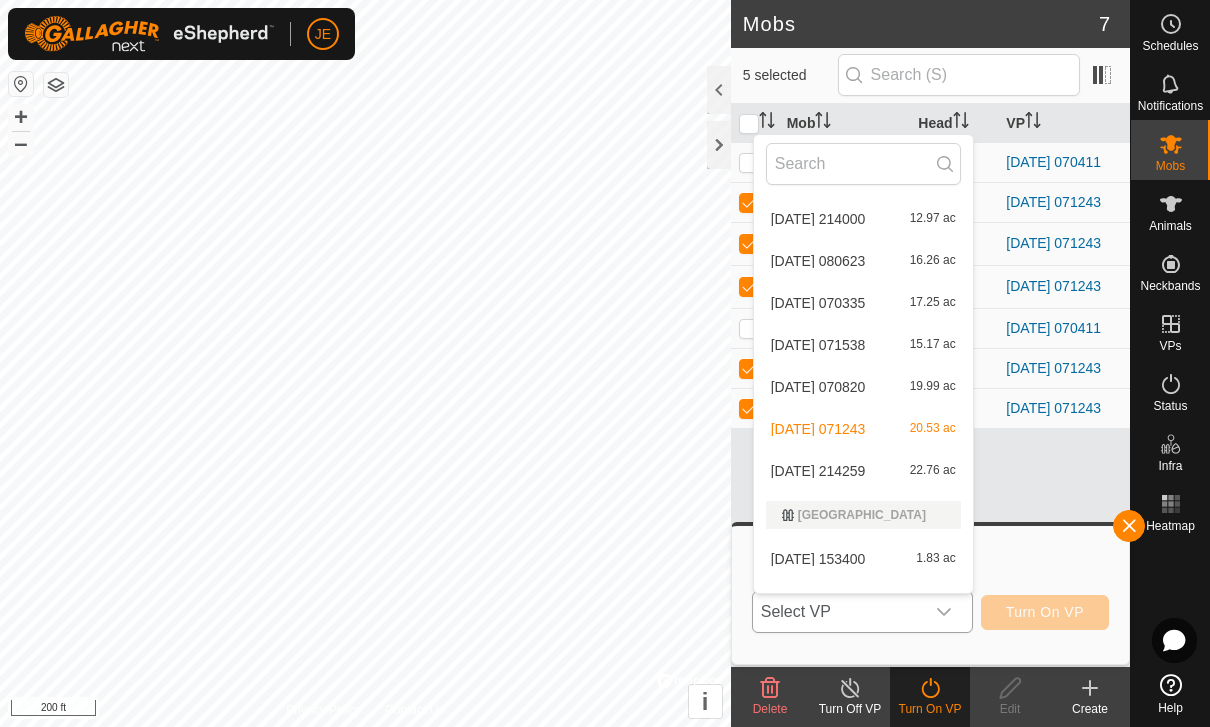 scroll, scrollTop: 419, scrollLeft: 0, axis: vertical 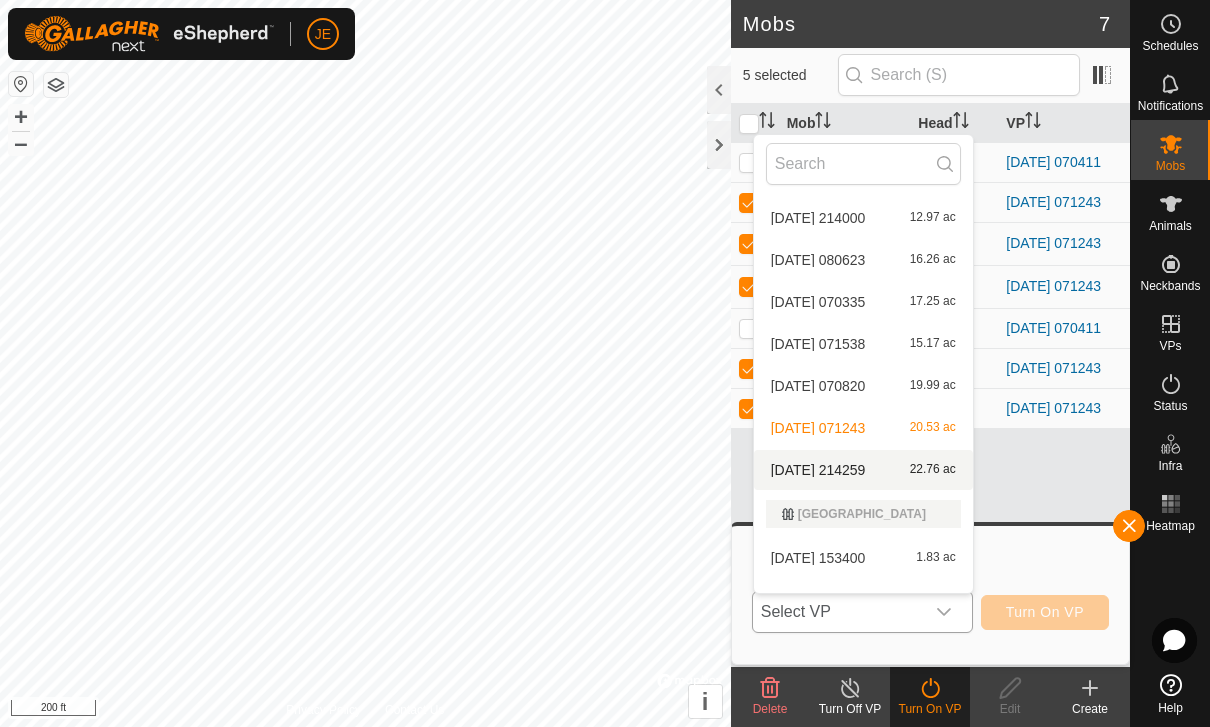click on "[DATE] 214259" at bounding box center [818, 470] 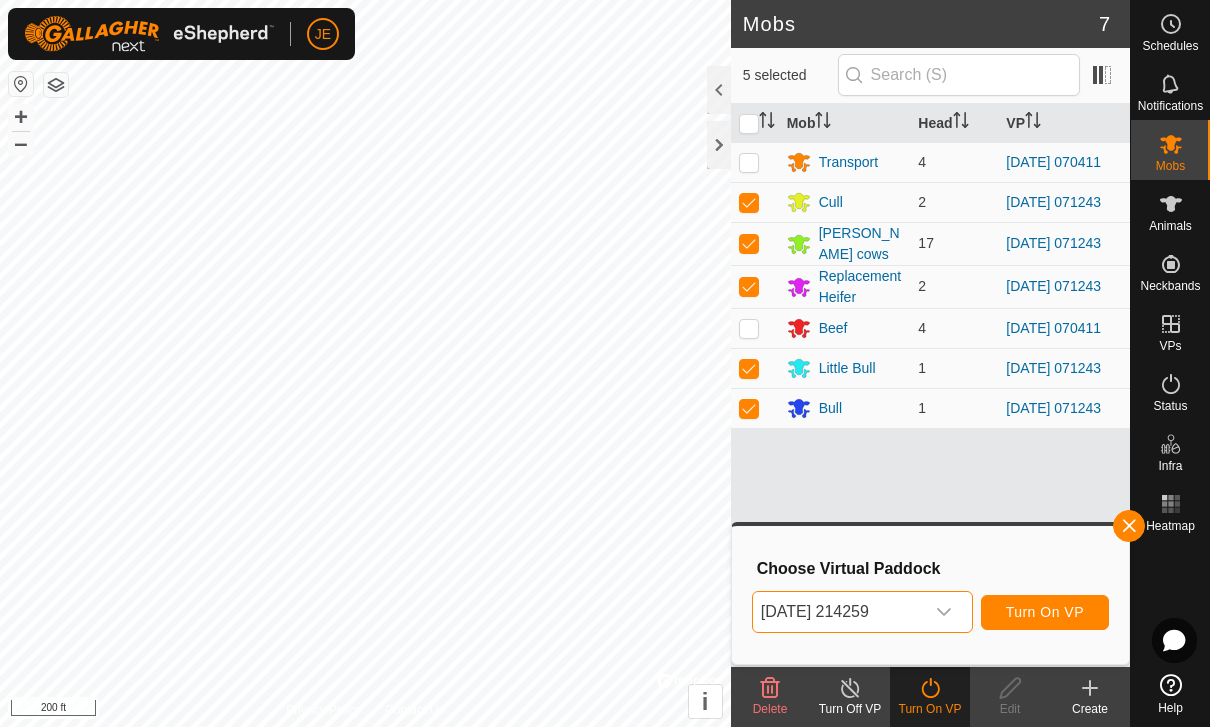 click on "Turn On VP" at bounding box center [1045, 612] 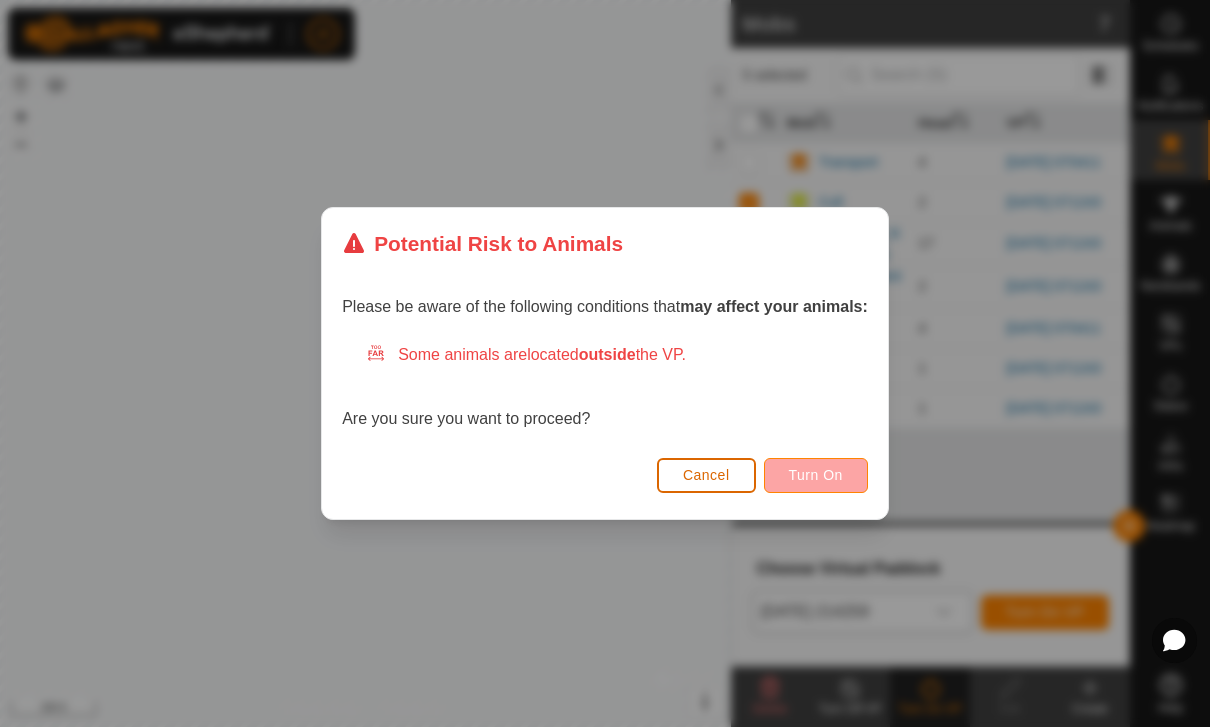 click on "Turn On" at bounding box center [816, 475] 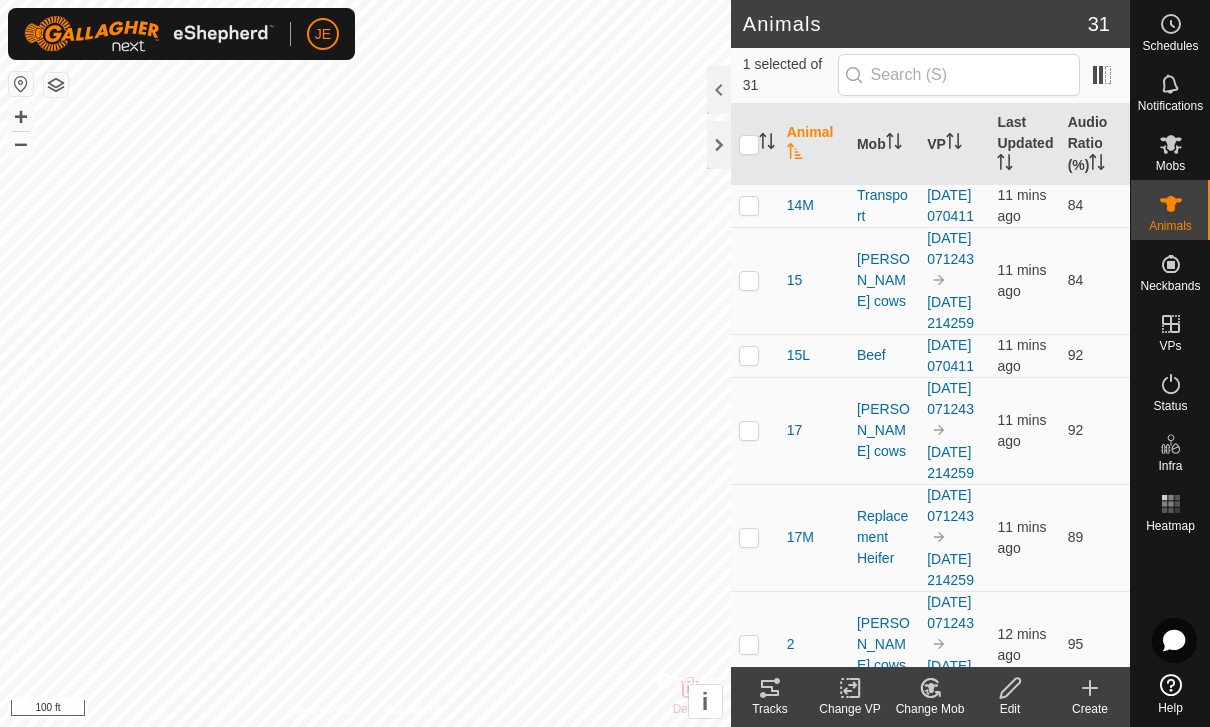 click 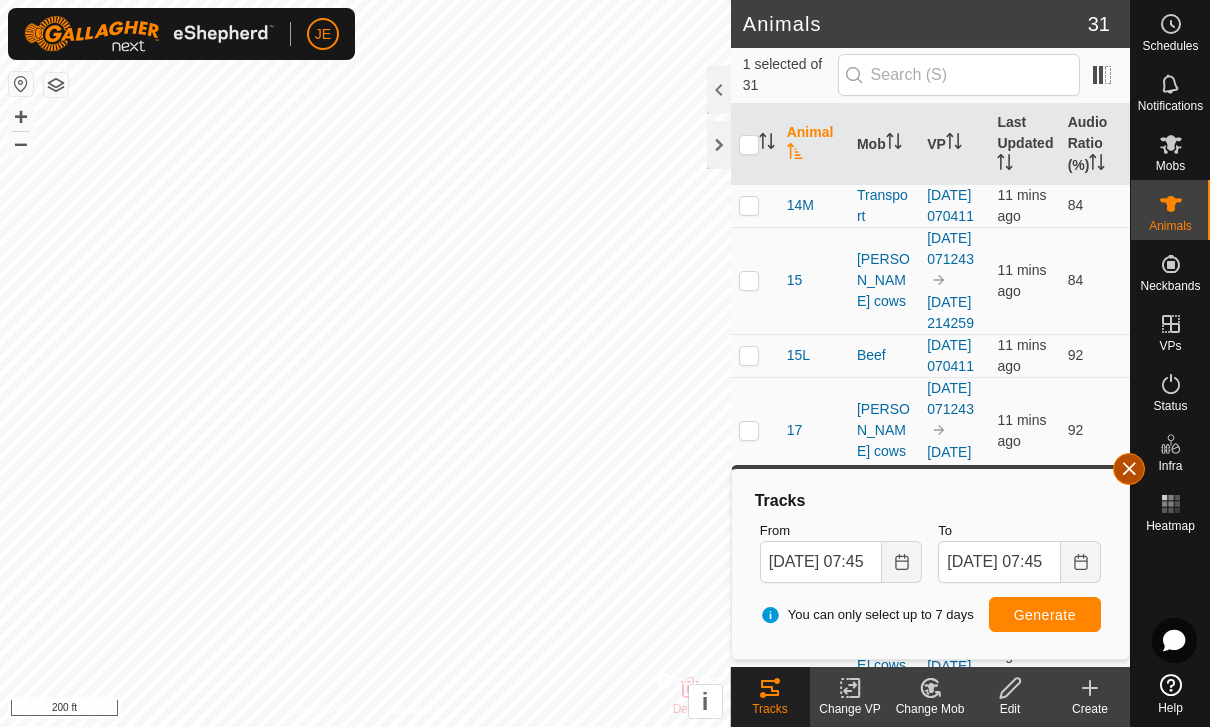 click at bounding box center [1129, 469] 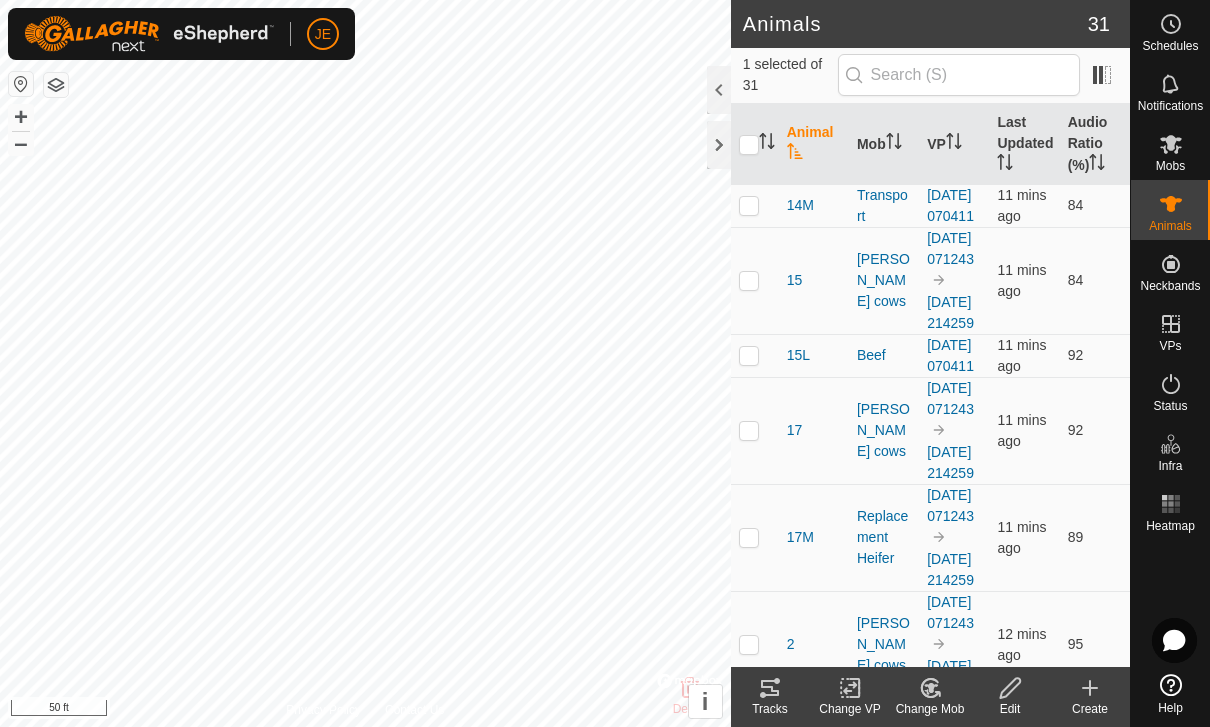 checkbox on "true" 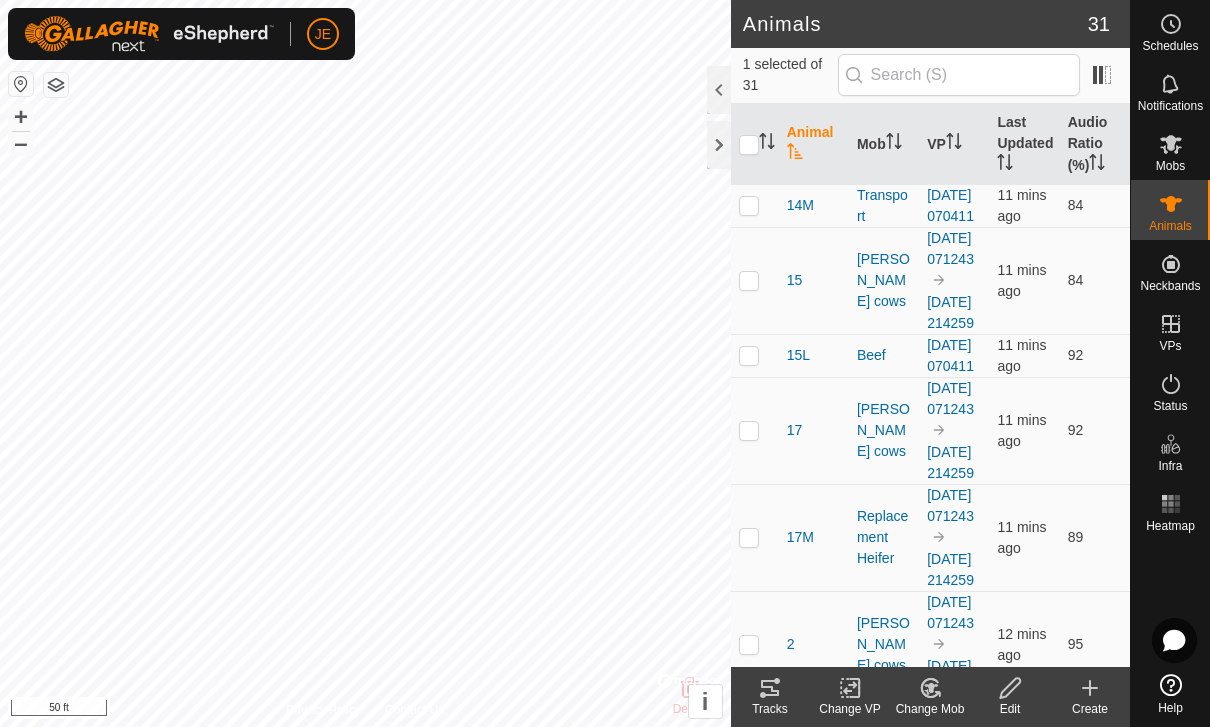 checkbox on "false" 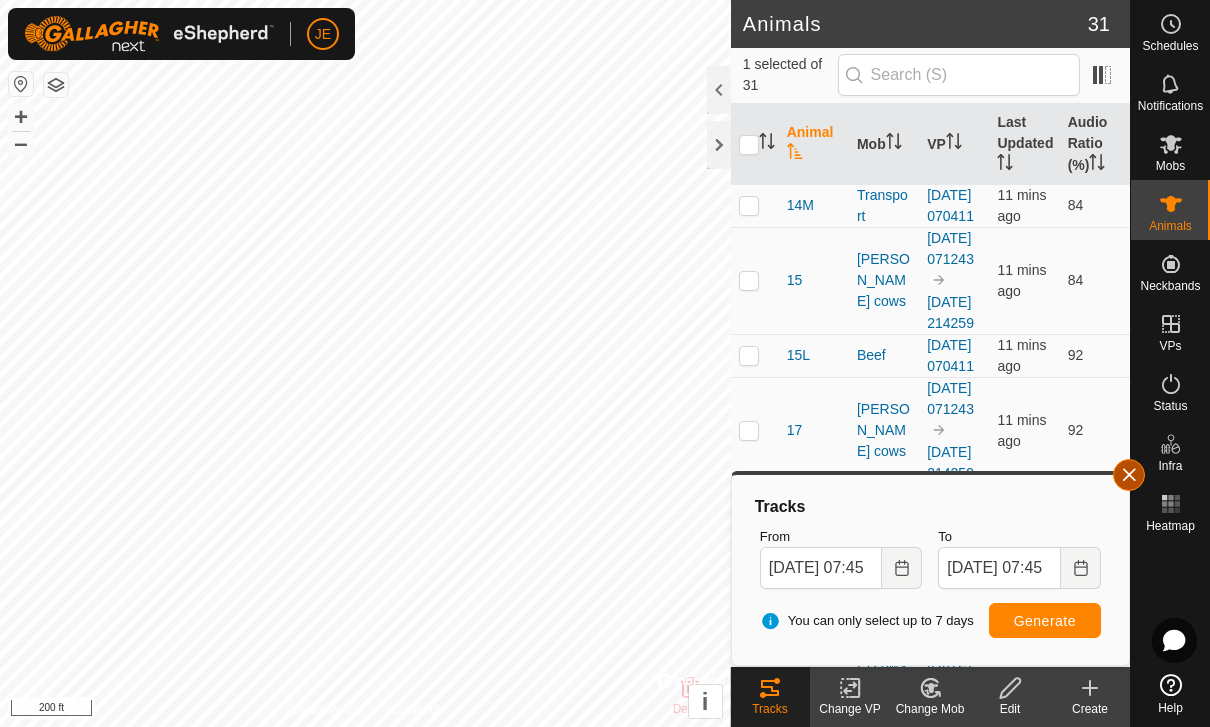click at bounding box center (1129, 475) 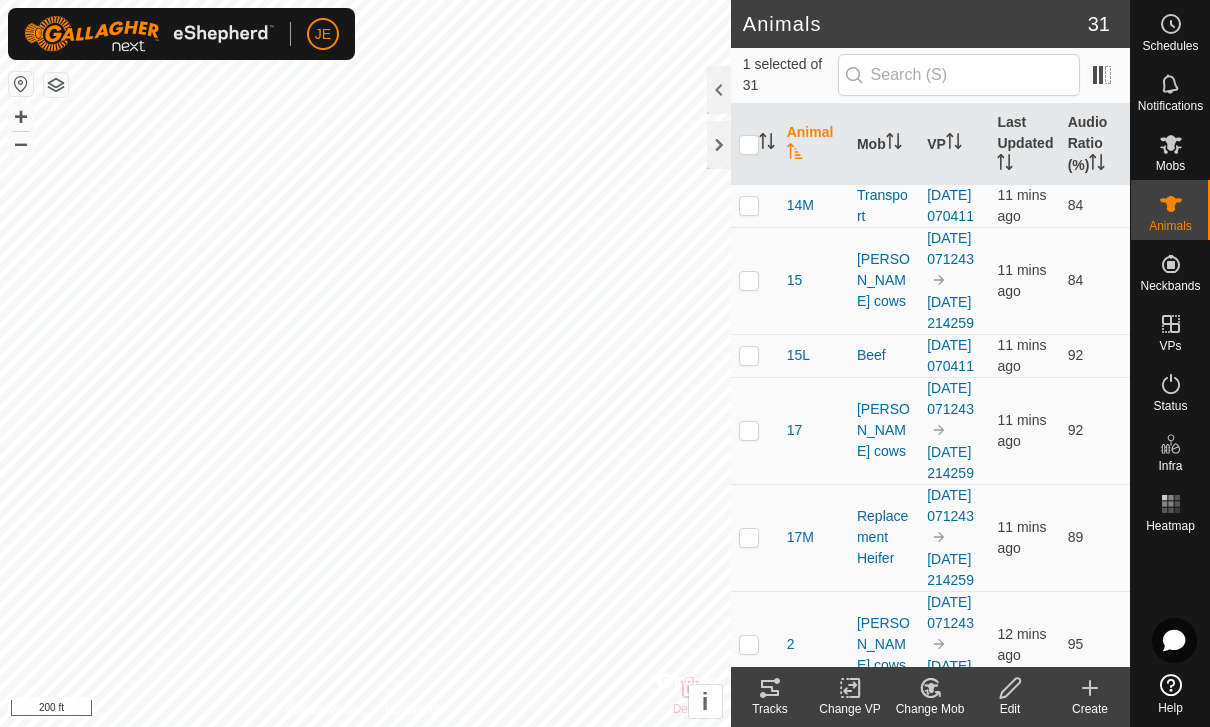 checkbox on "false" 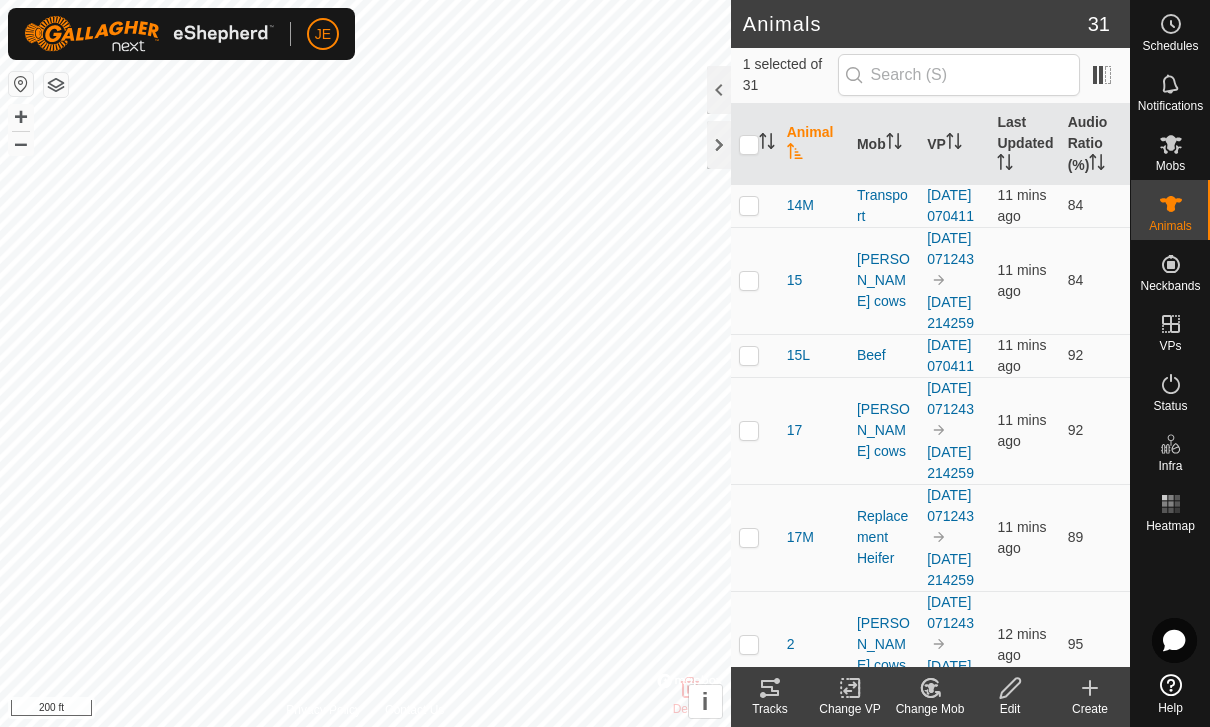checkbox on "true" 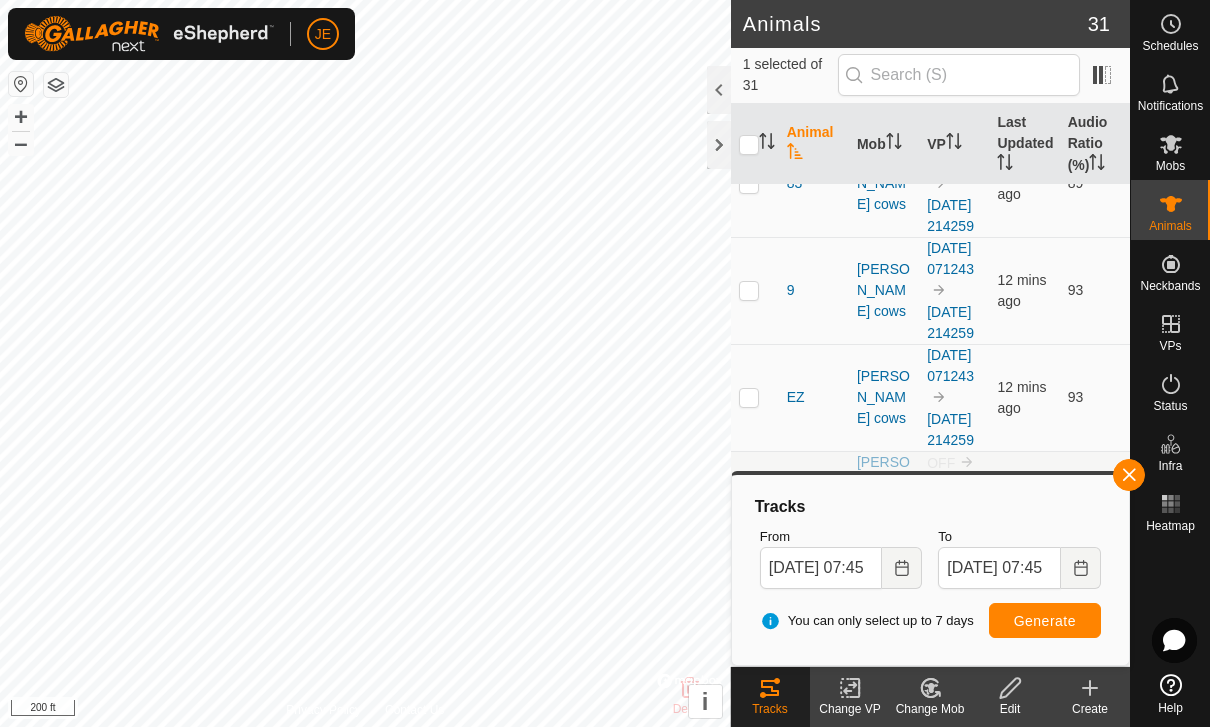 scroll, scrollTop: 2418, scrollLeft: 0, axis: vertical 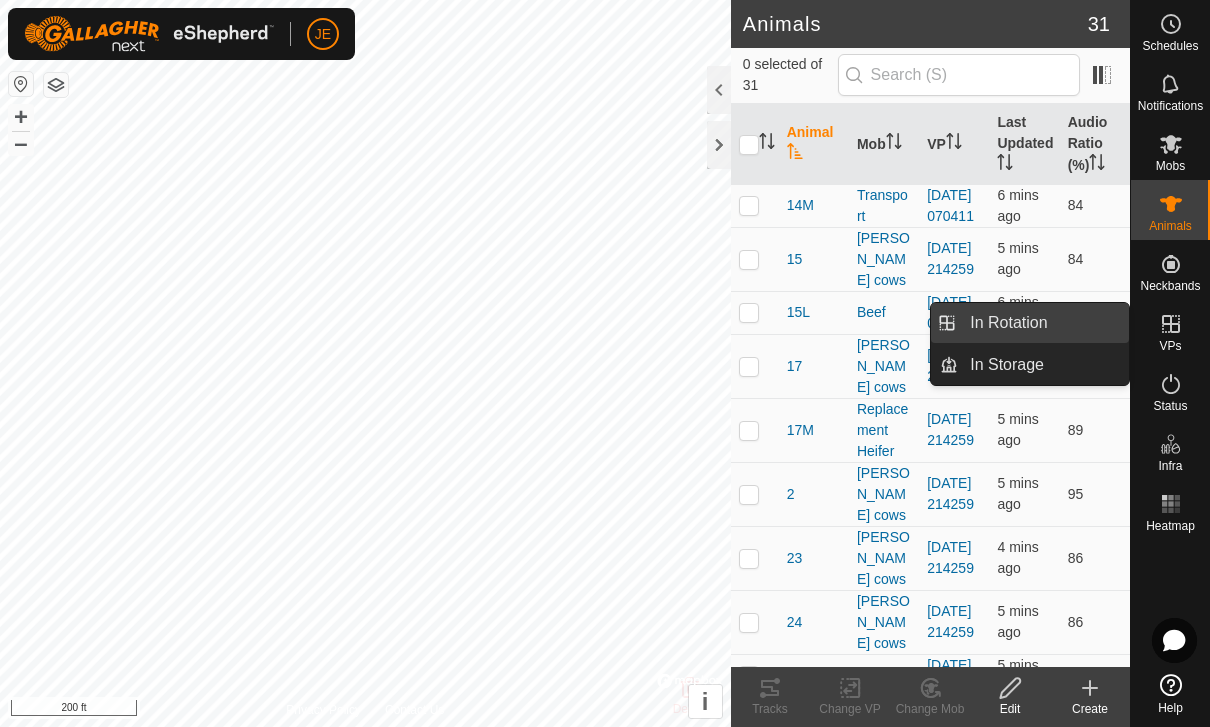 click on "In Rotation" at bounding box center (1043, 323) 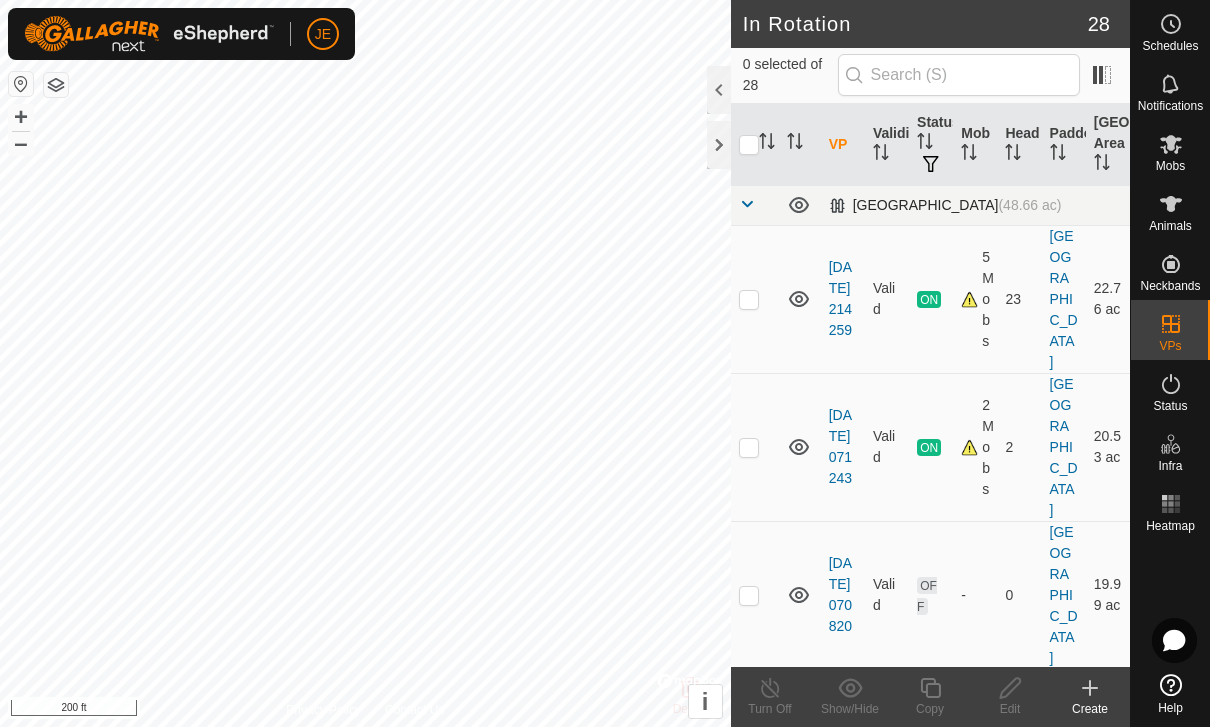 click at bounding box center (747, 204) 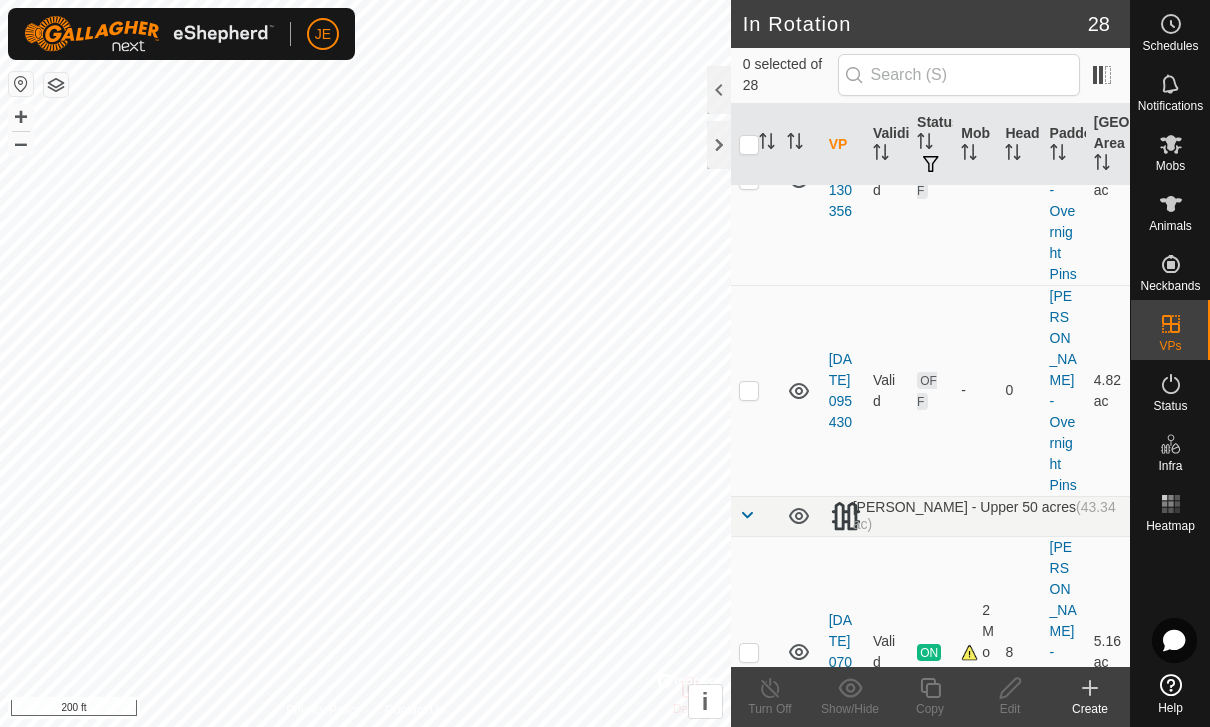 scroll, scrollTop: 1274, scrollLeft: 0, axis: vertical 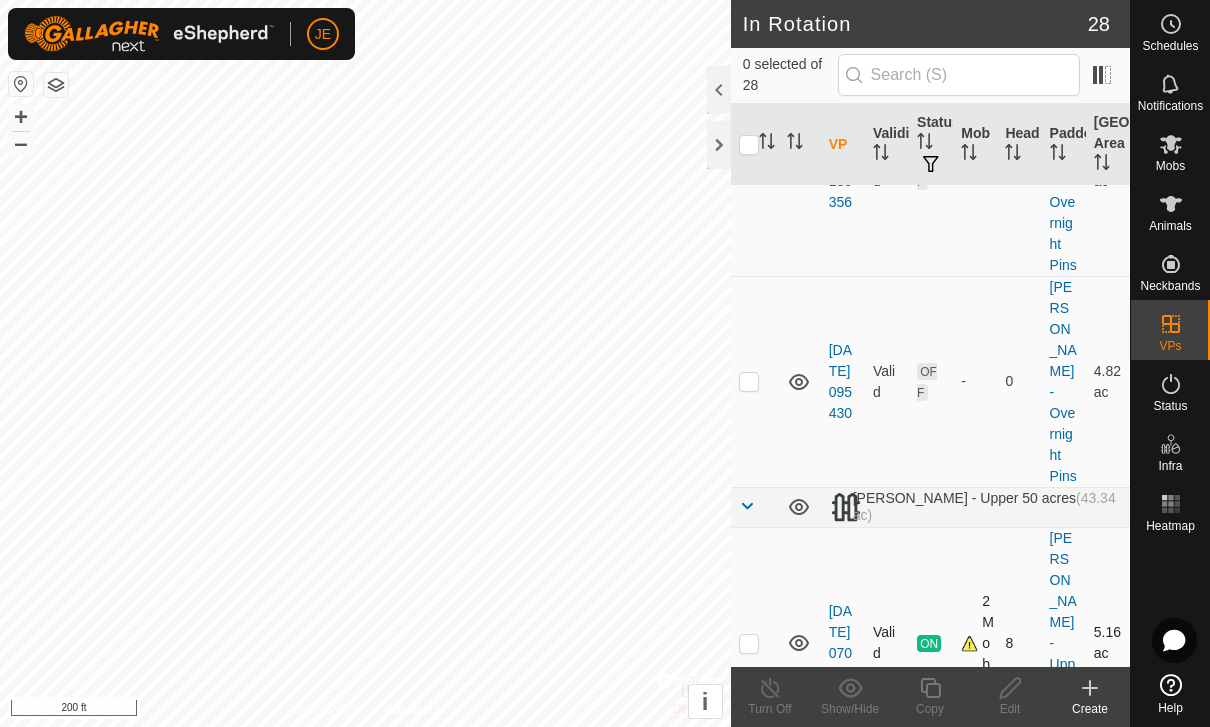 click at bounding box center (755, 643) 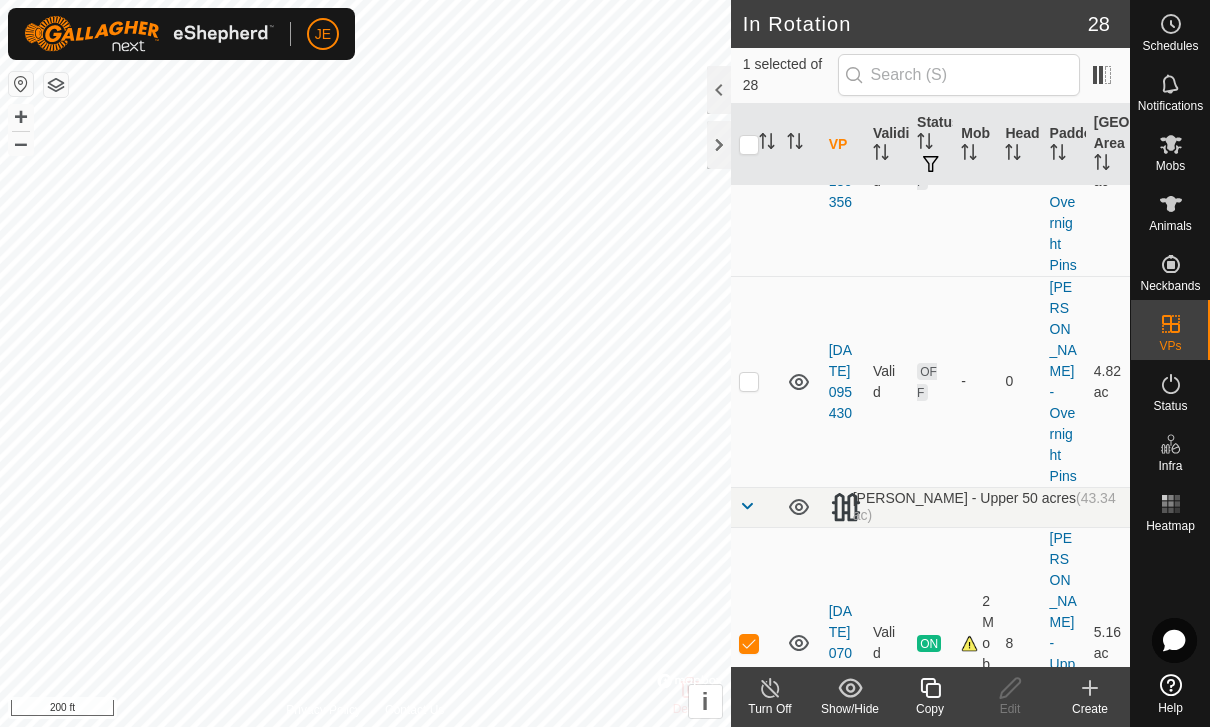 click 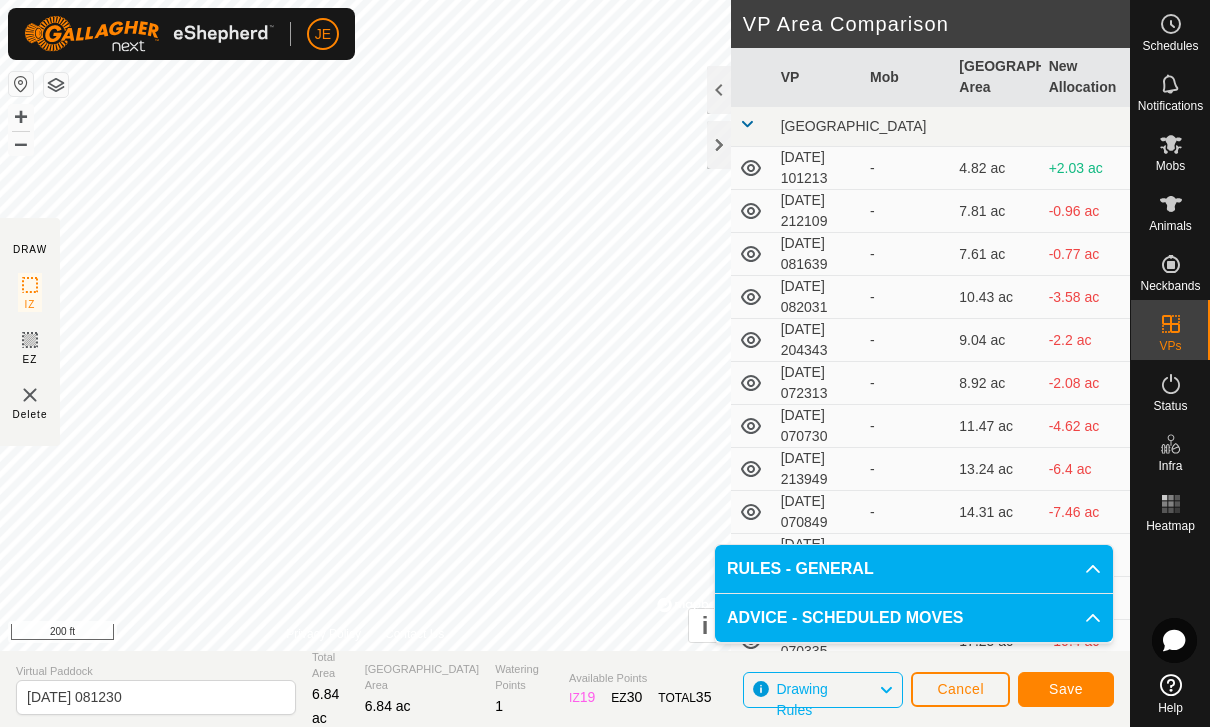 click on "Save" 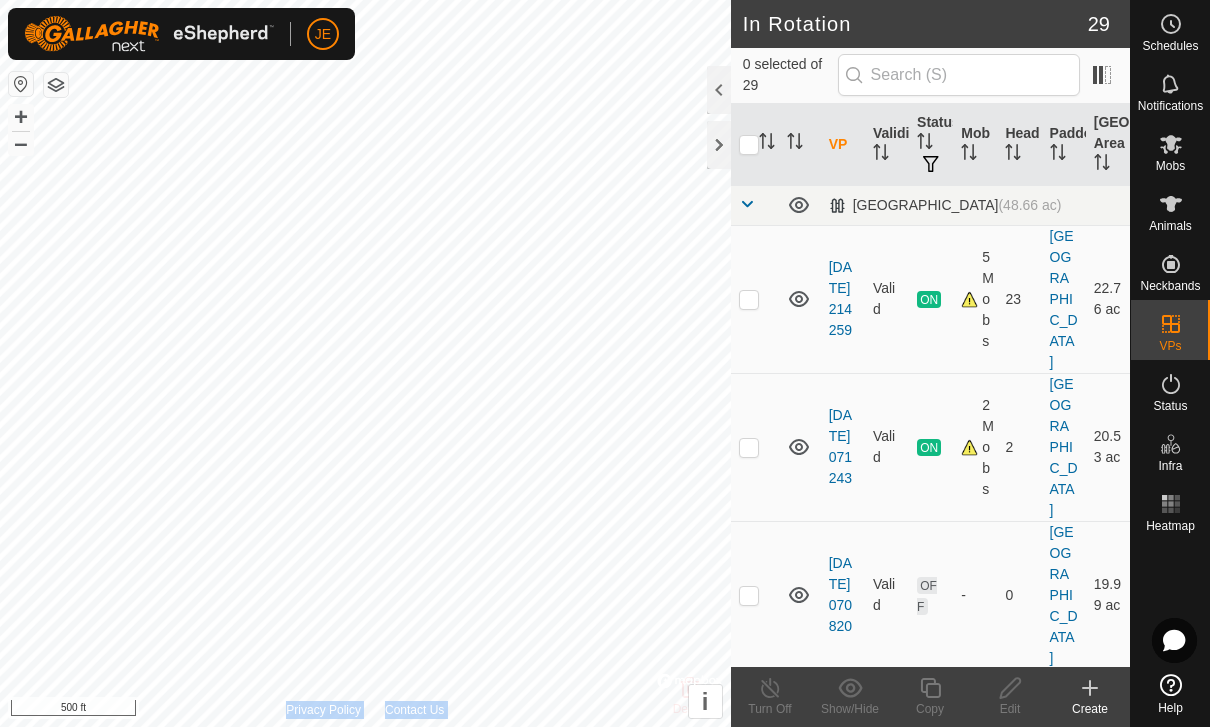 scroll, scrollTop: 0, scrollLeft: 0, axis: both 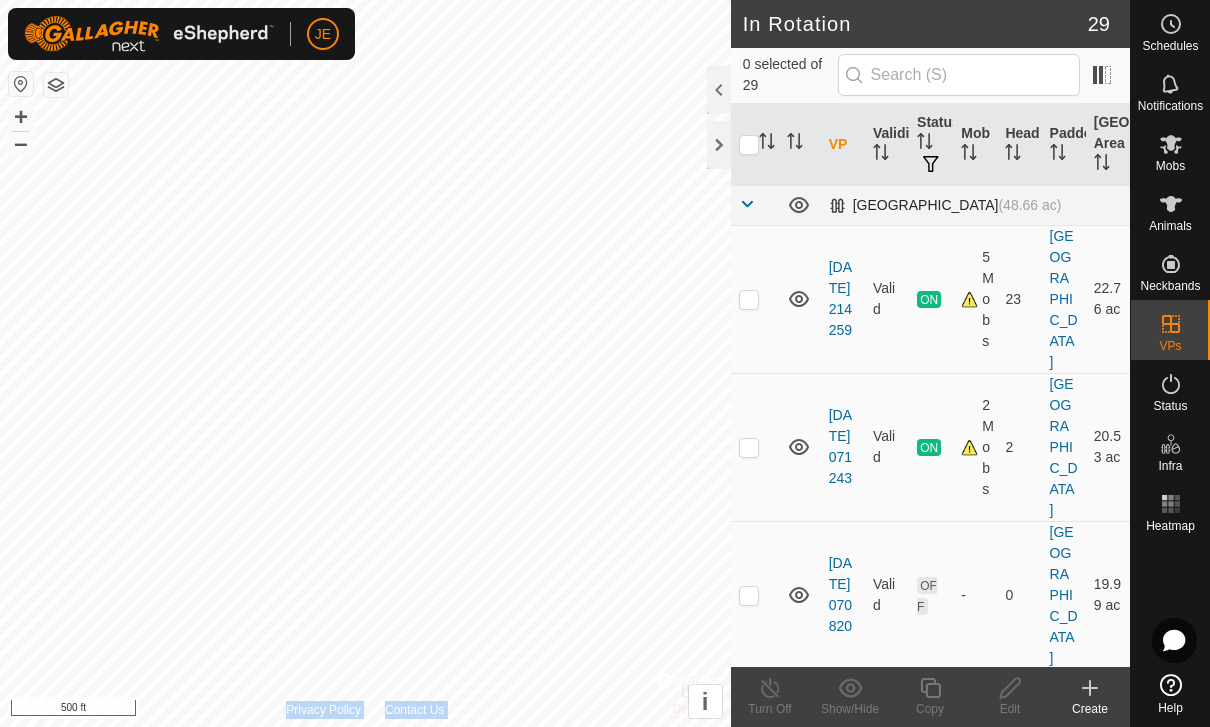 click at bounding box center [755, 205] 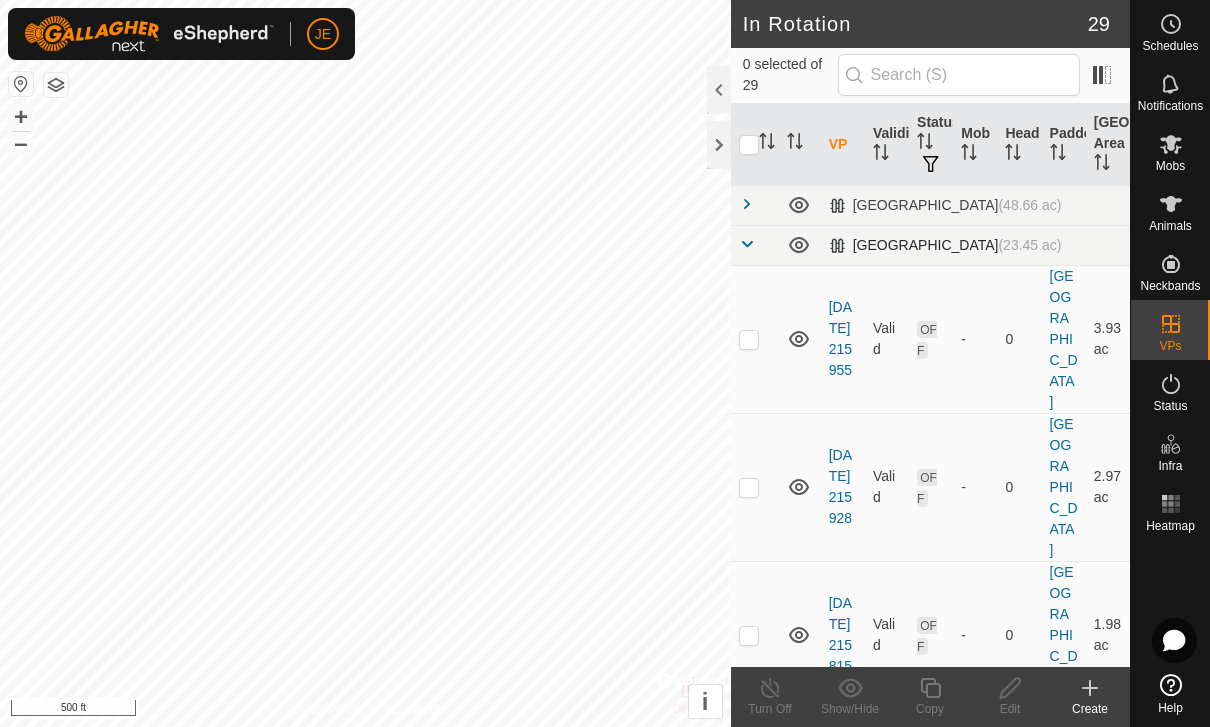 click at bounding box center (755, 245) 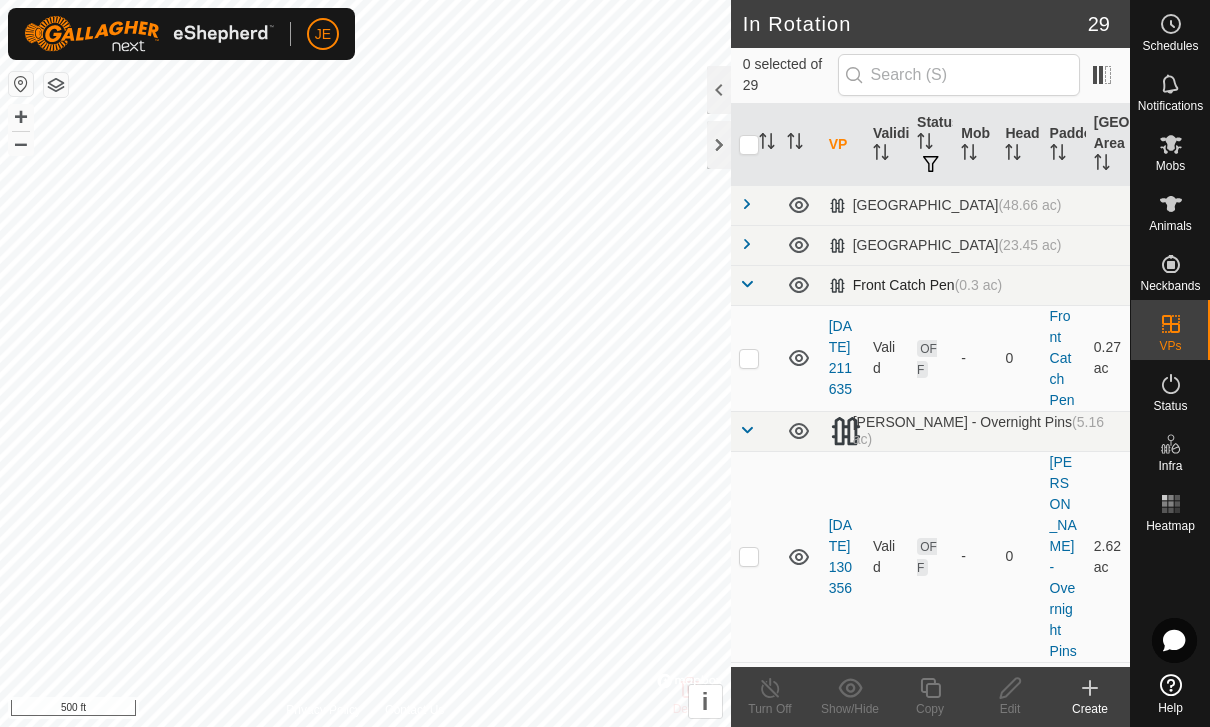 click at bounding box center (747, 284) 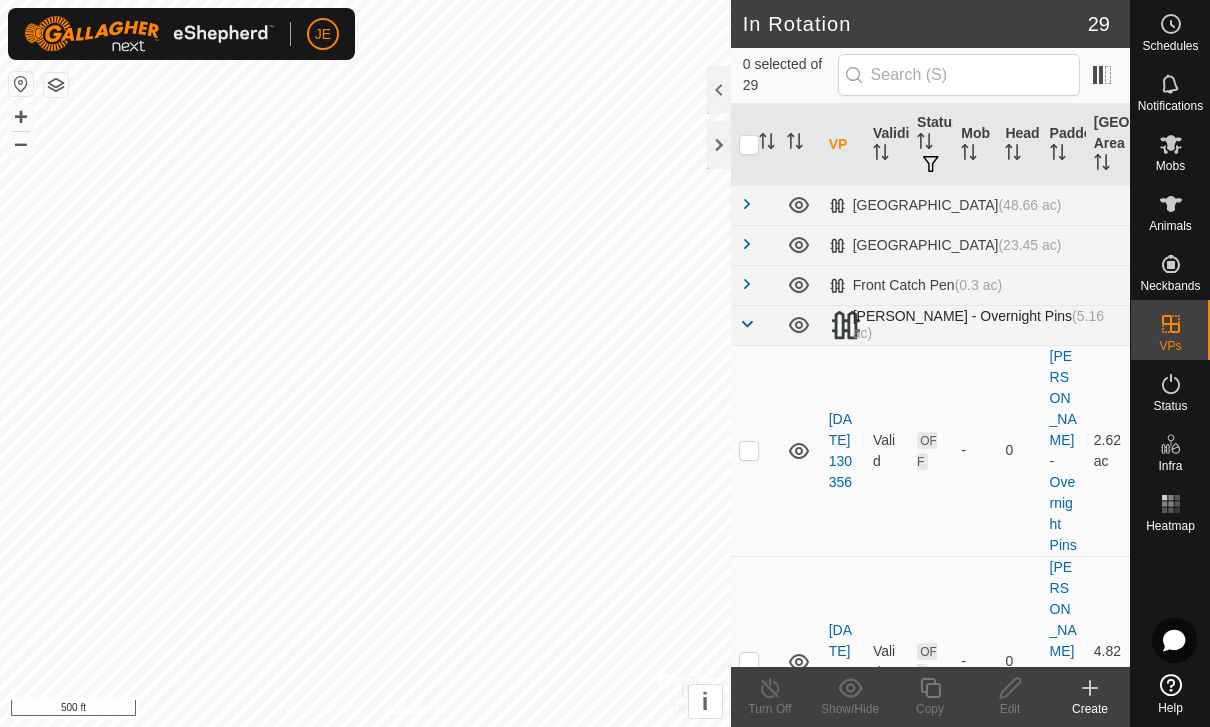 click at bounding box center [747, 324] 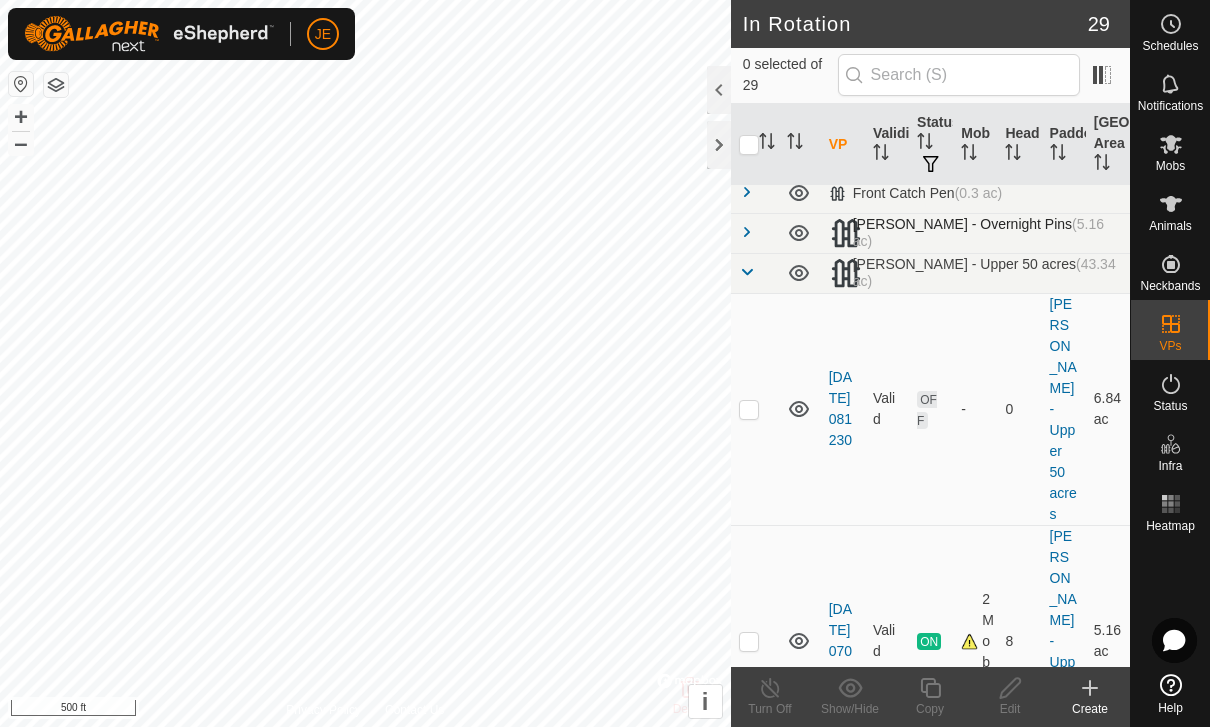 scroll, scrollTop: 85, scrollLeft: 0, axis: vertical 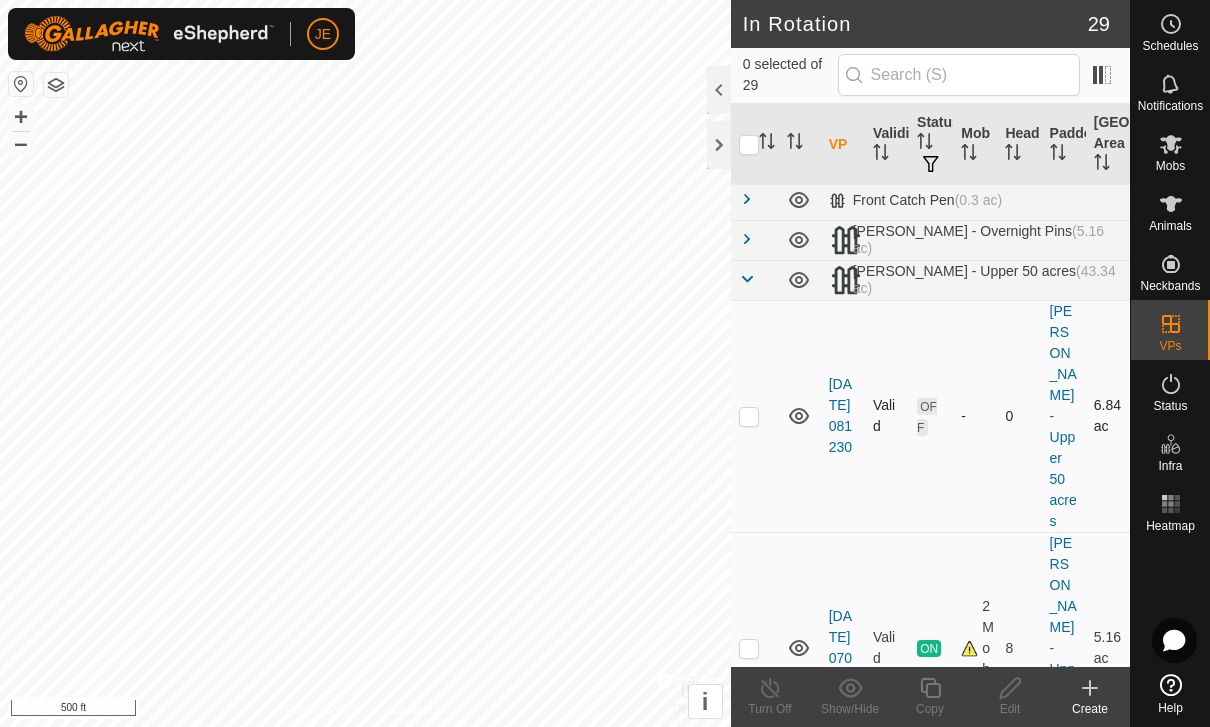 click at bounding box center (749, 416) 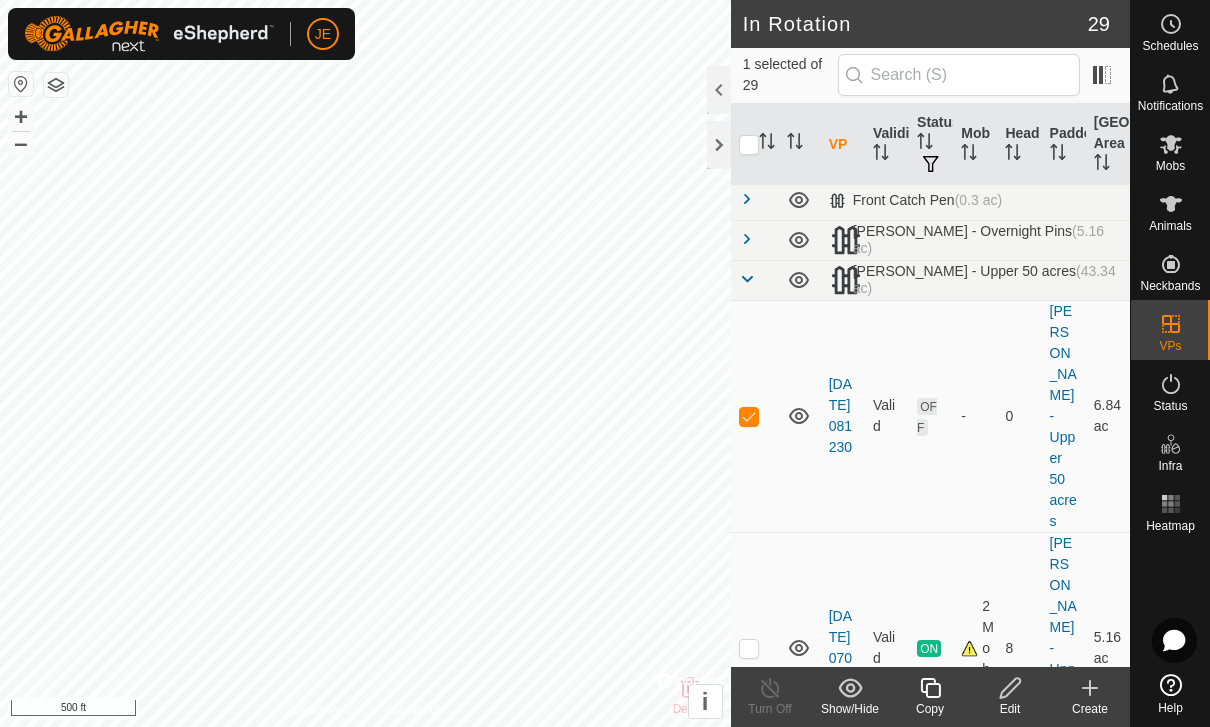 click 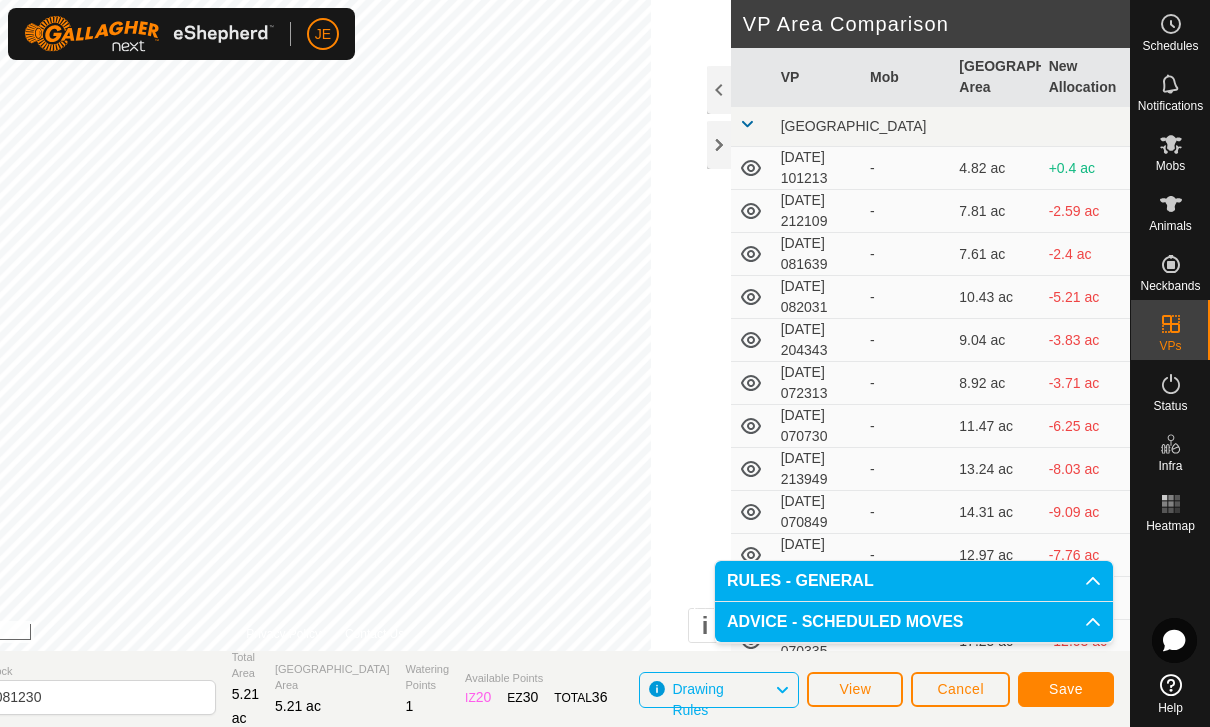 click on "Save" 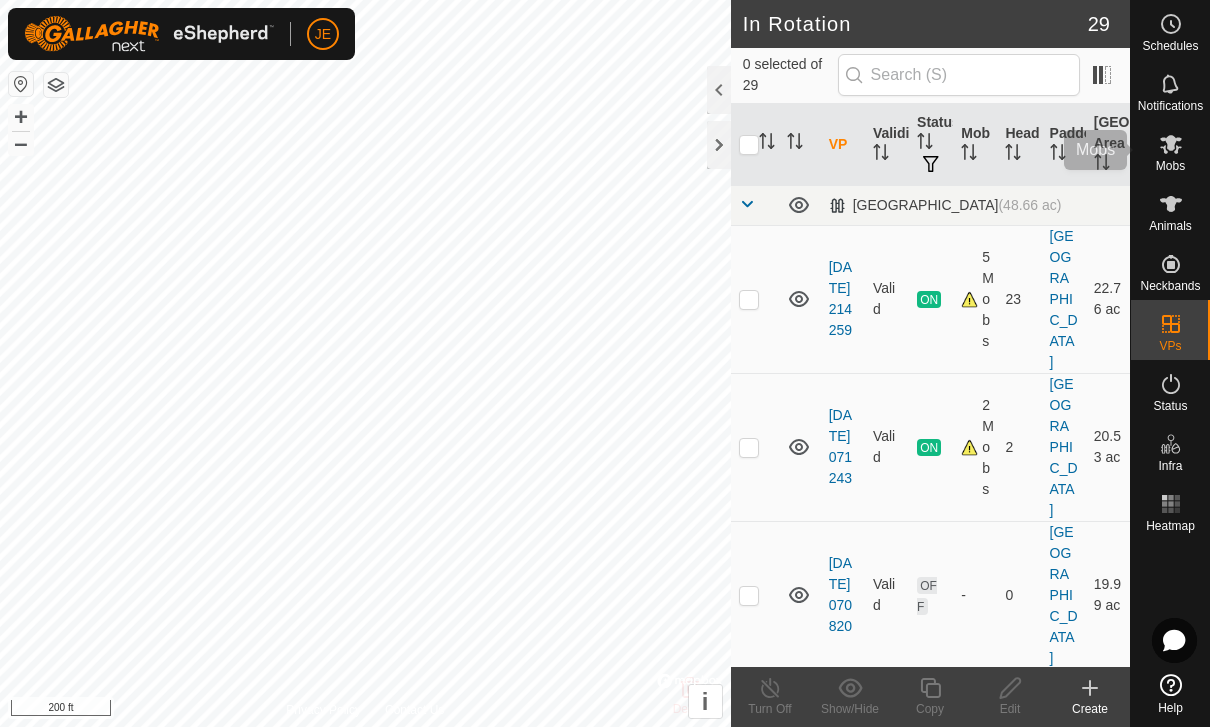 click 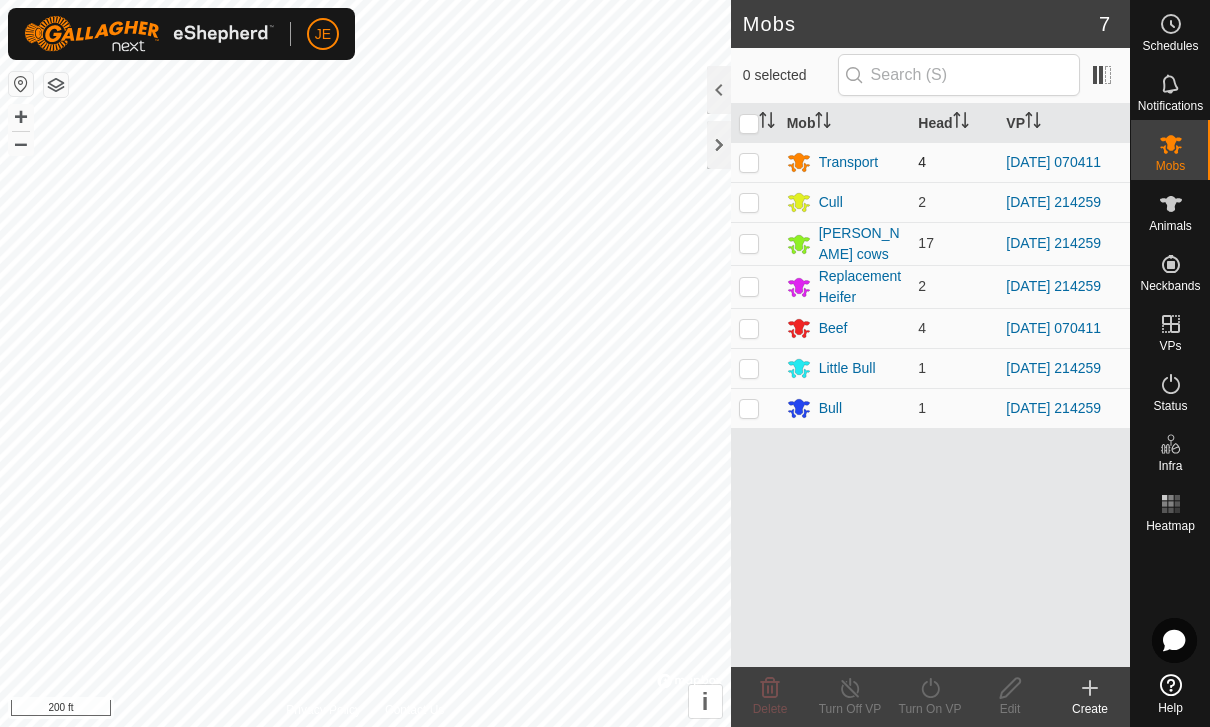 click at bounding box center [755, 162] 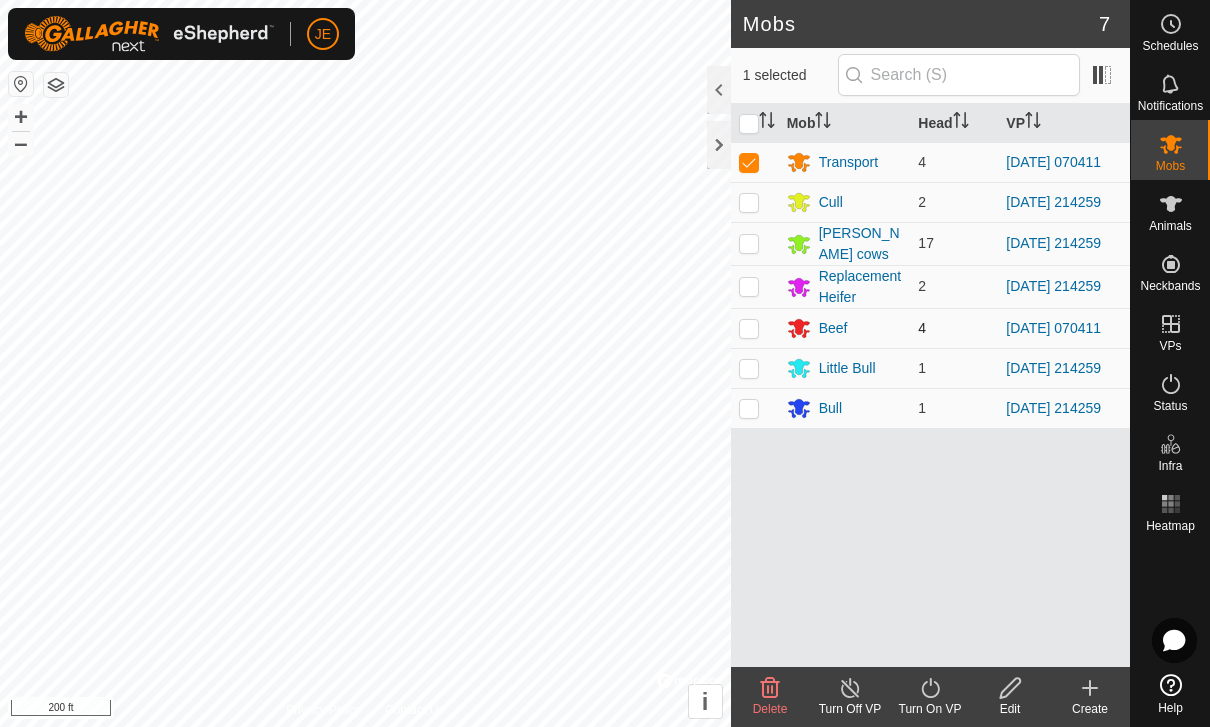 click at bounding box center [755, 328] 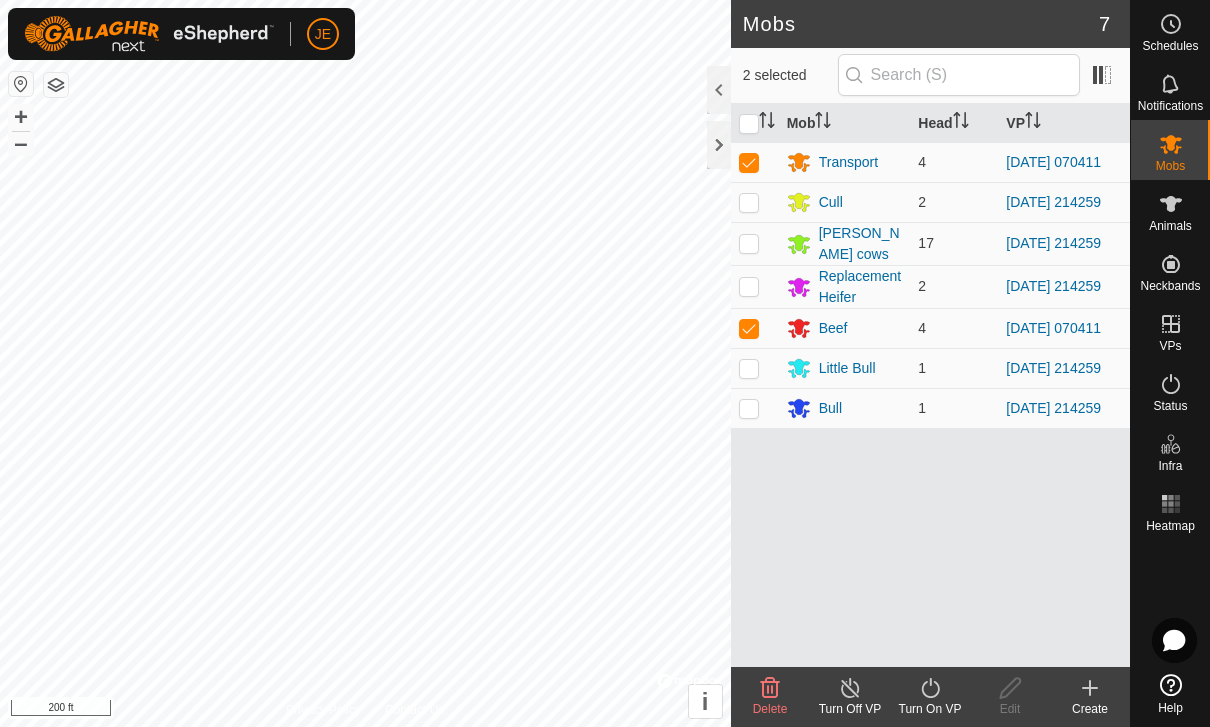 click 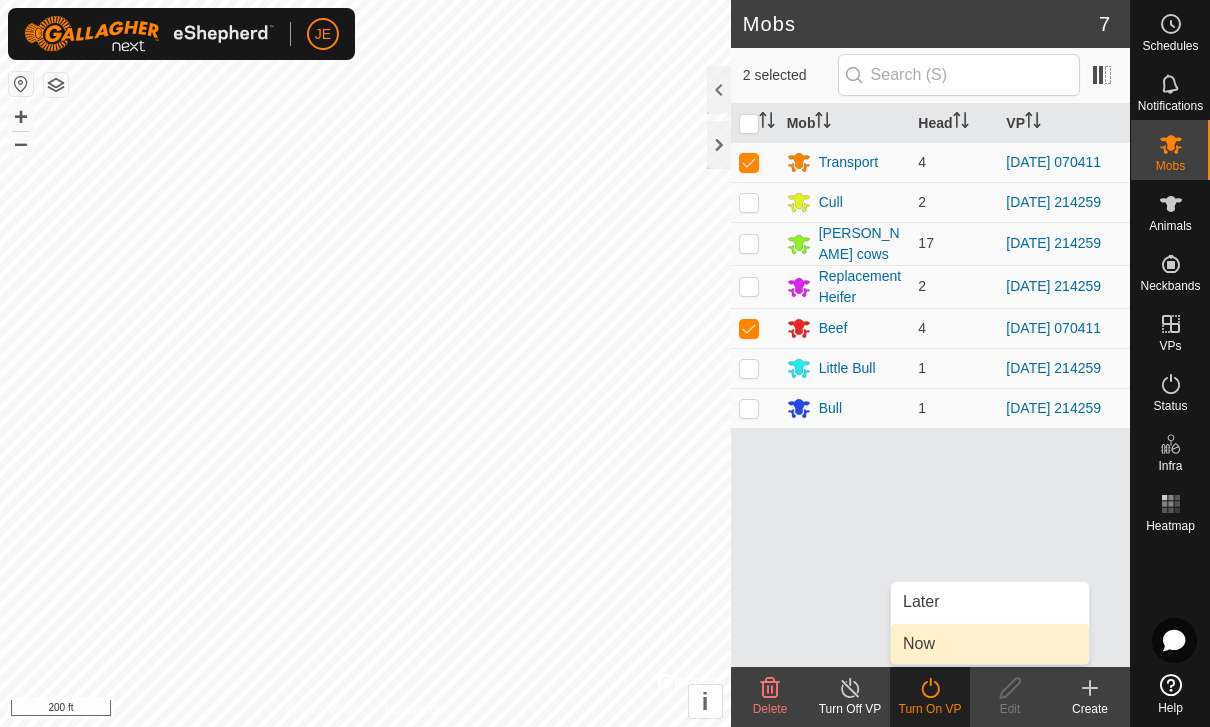 click on "Now" at bounding box center [990, 644] 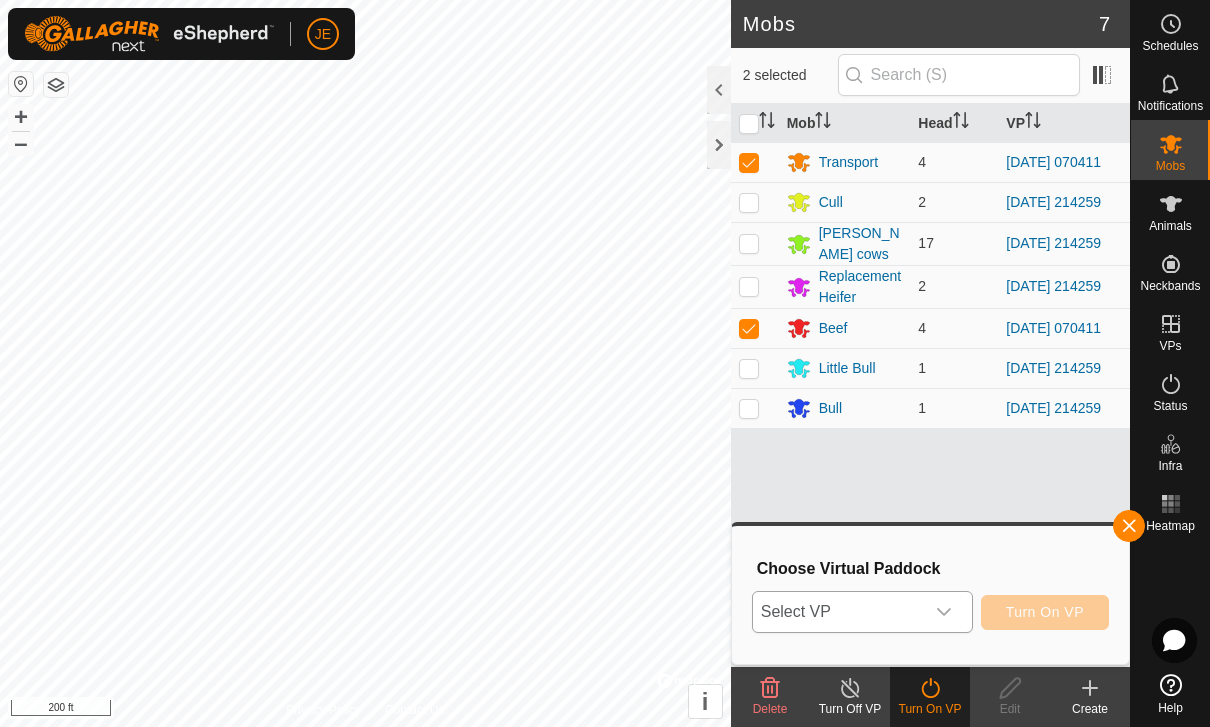 click on "Select VP" at bounding box center [838, 612] 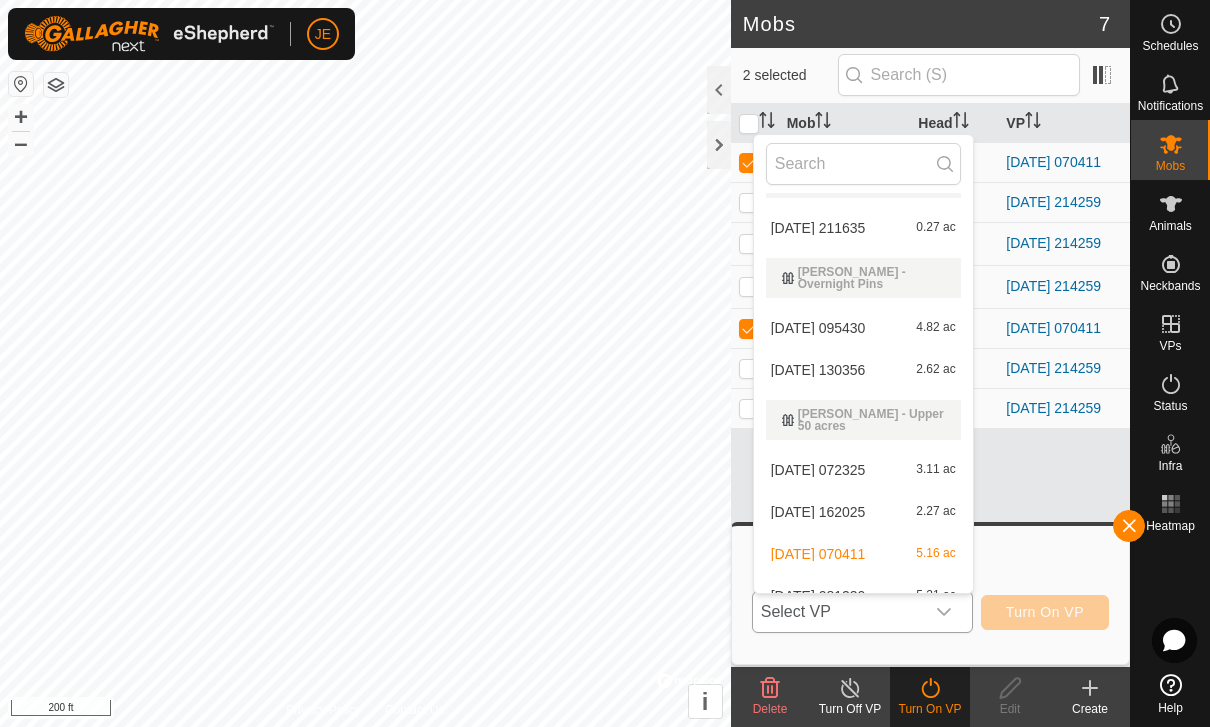 scroll, scrollTop: 1046, scrollLeft: 0, axis: vertical 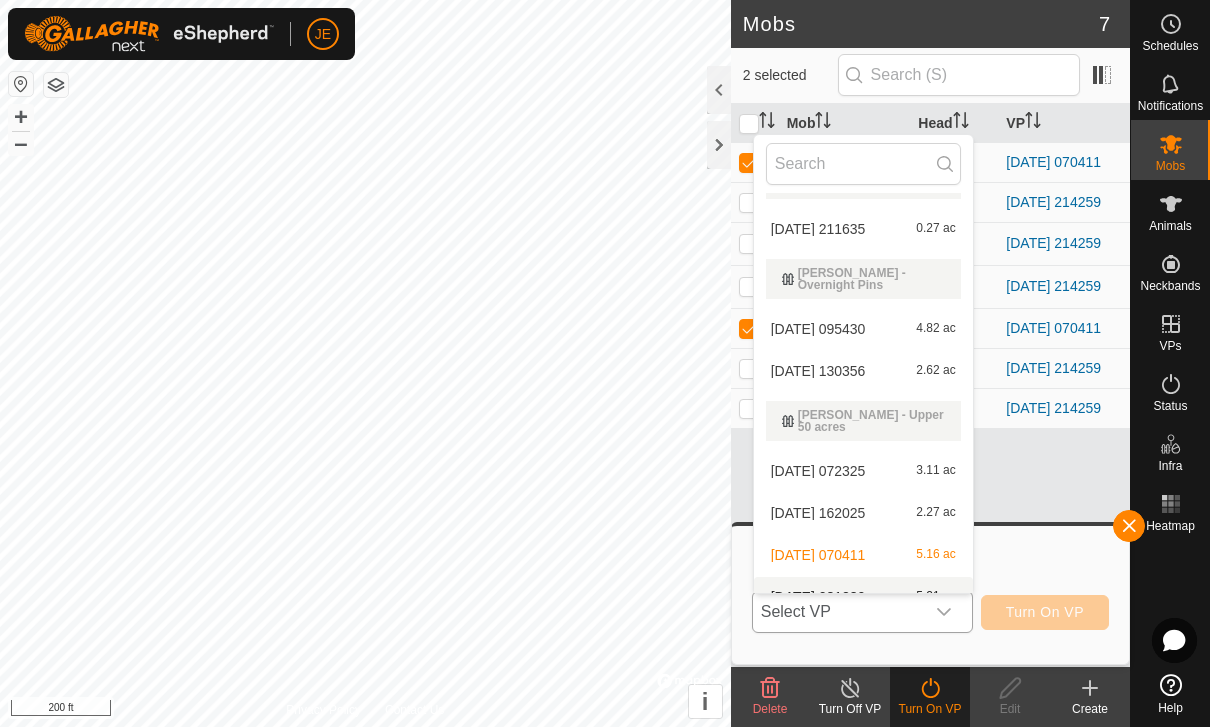 click on "2025-07-24 081230  5.21 ac" at bounding box center [863, 597] 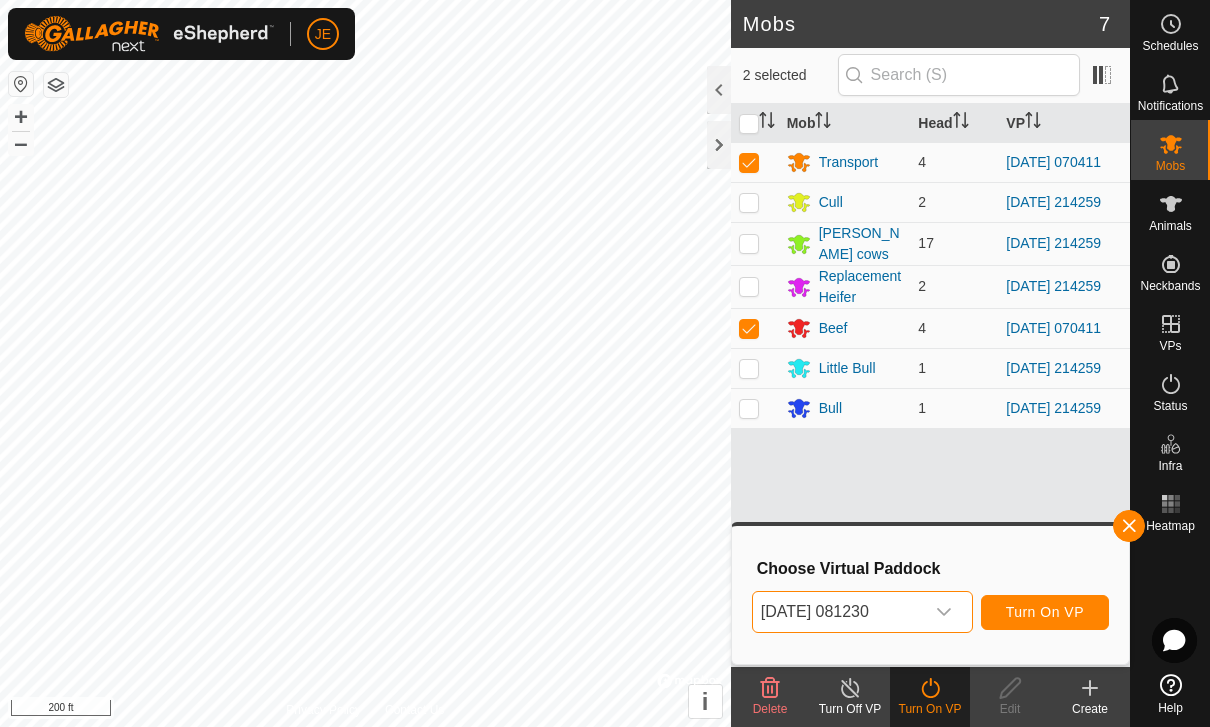 click on "Turn On VP" at bounding box center (1045, 612) 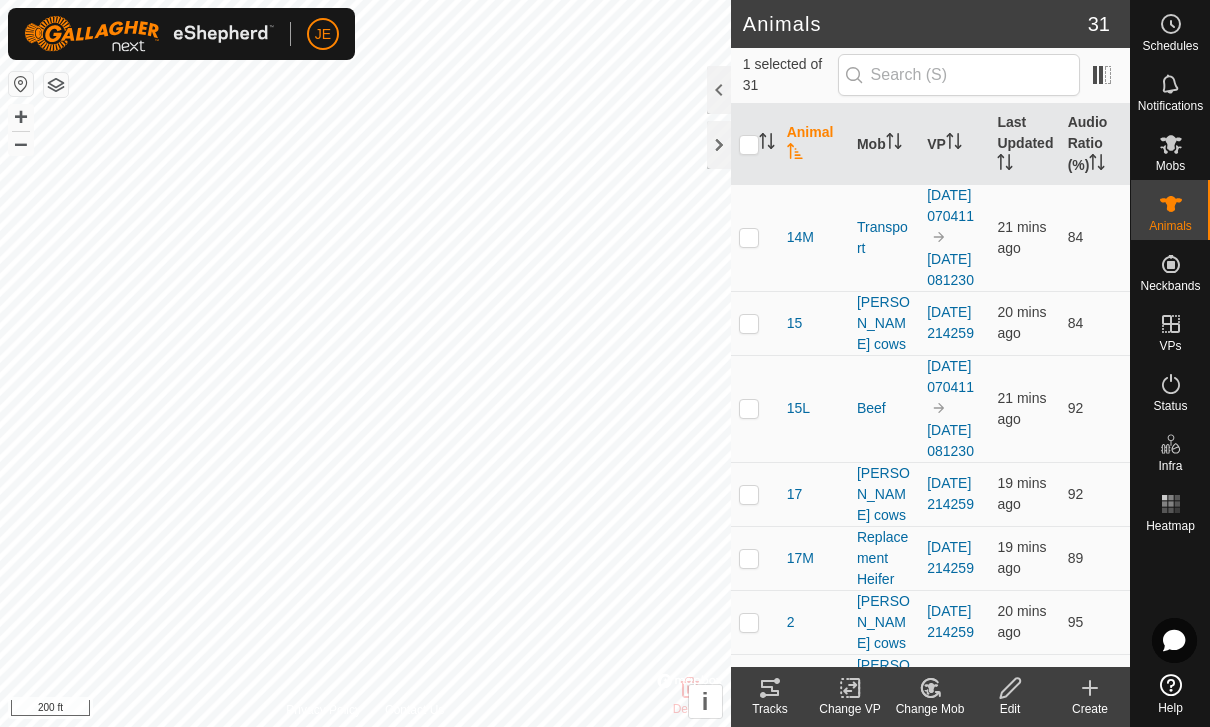 click 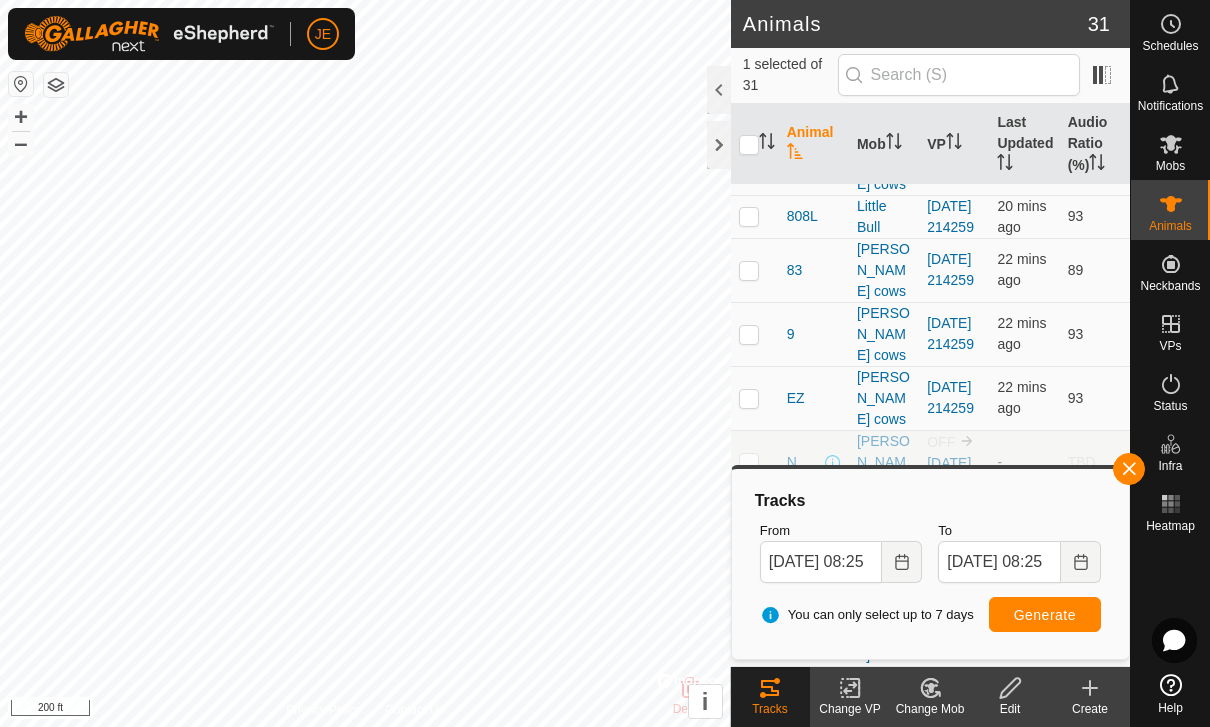 scroll, scrollTop: 1899, scrollLeft: 0, axis: vertical 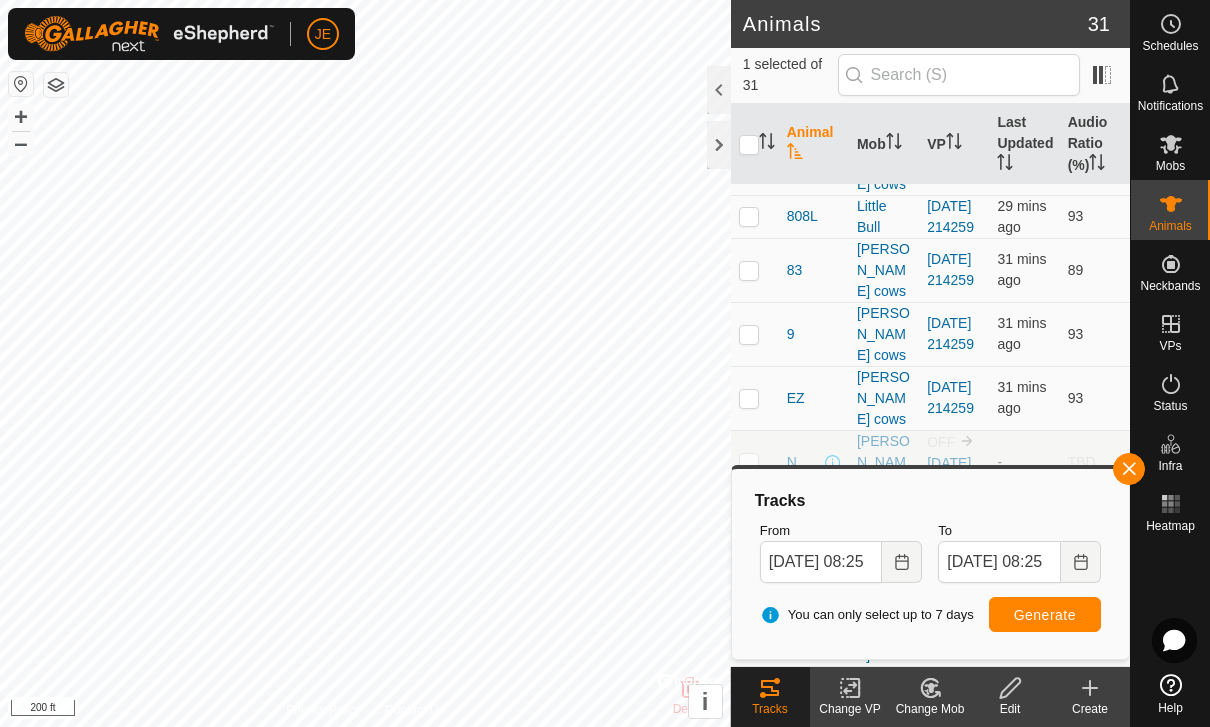 checkbox on "true" 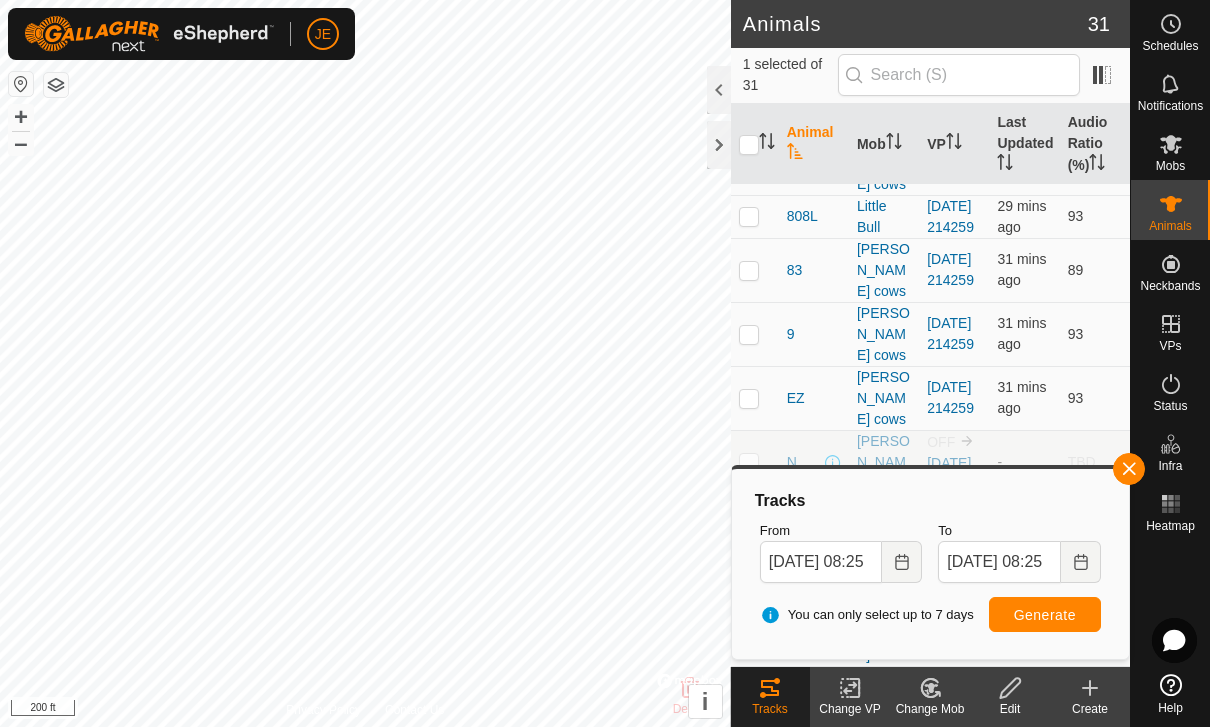 checkbox on "false" 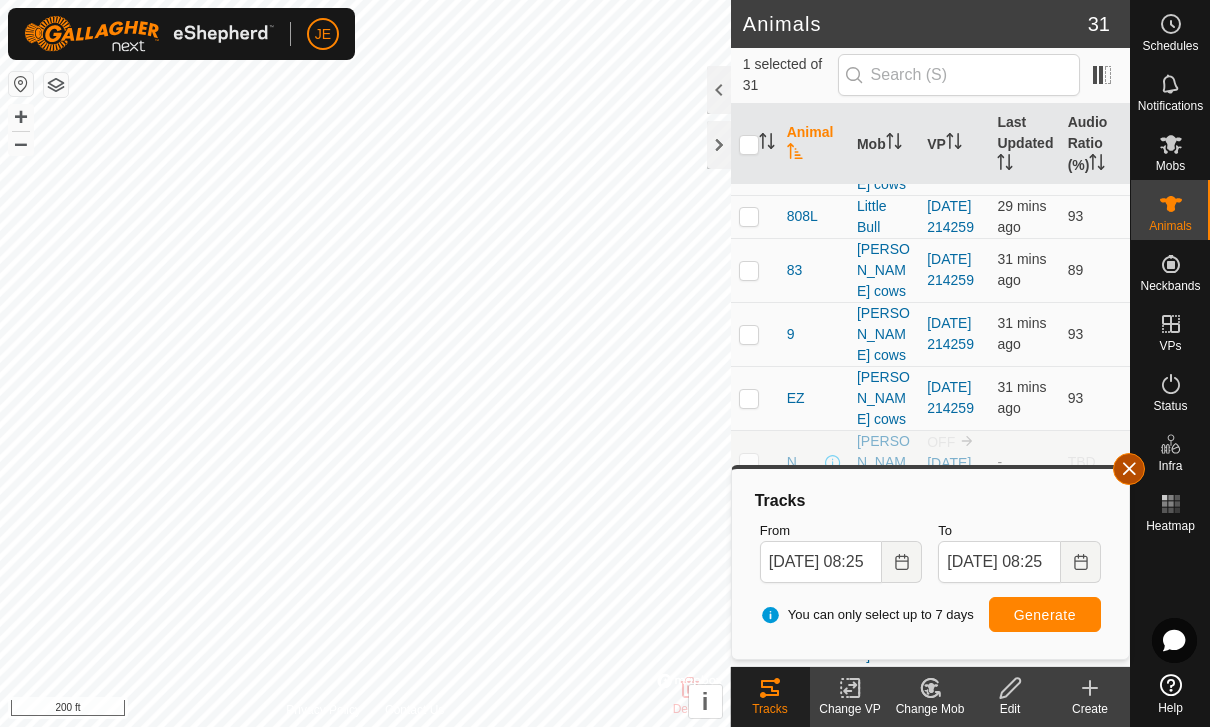 click at bounding box center (1129, 469) 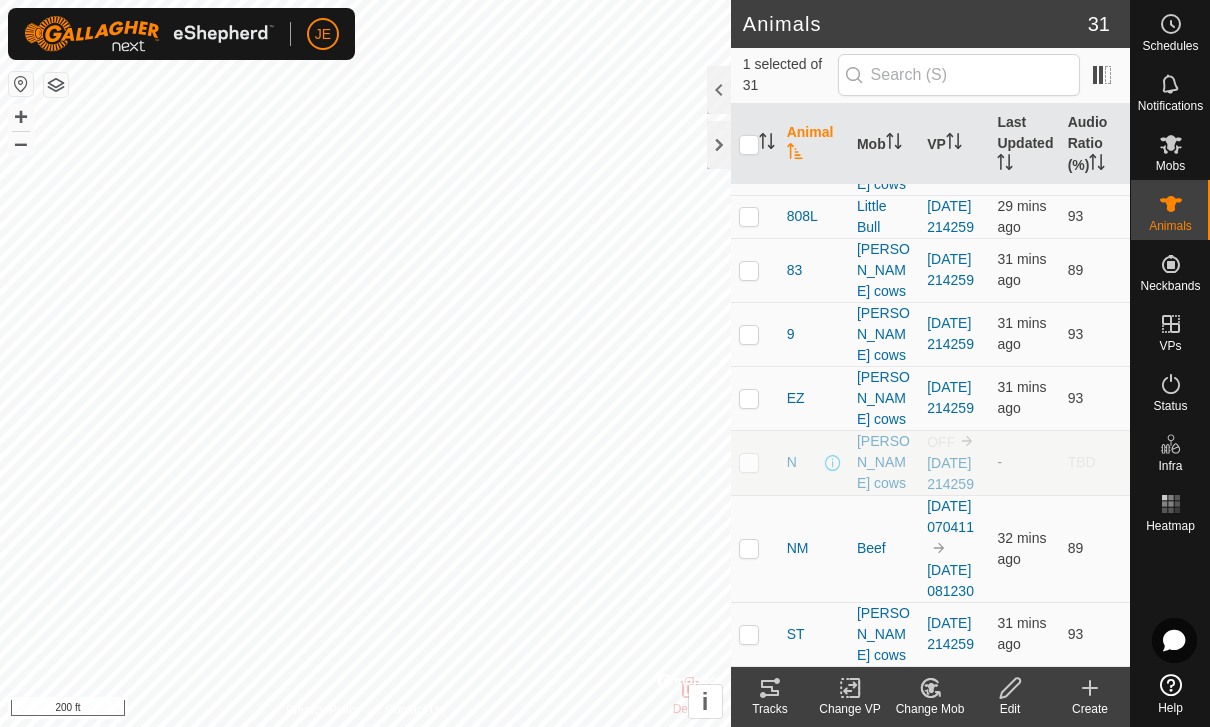 click 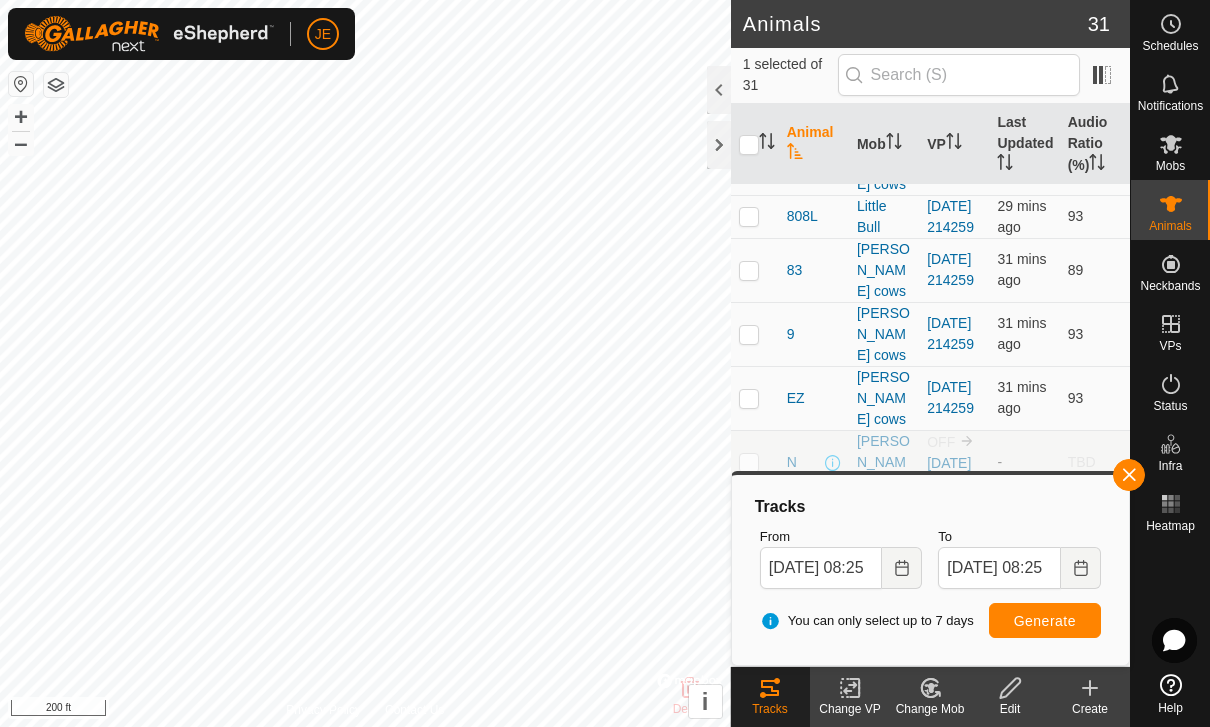 checkbox on "false" 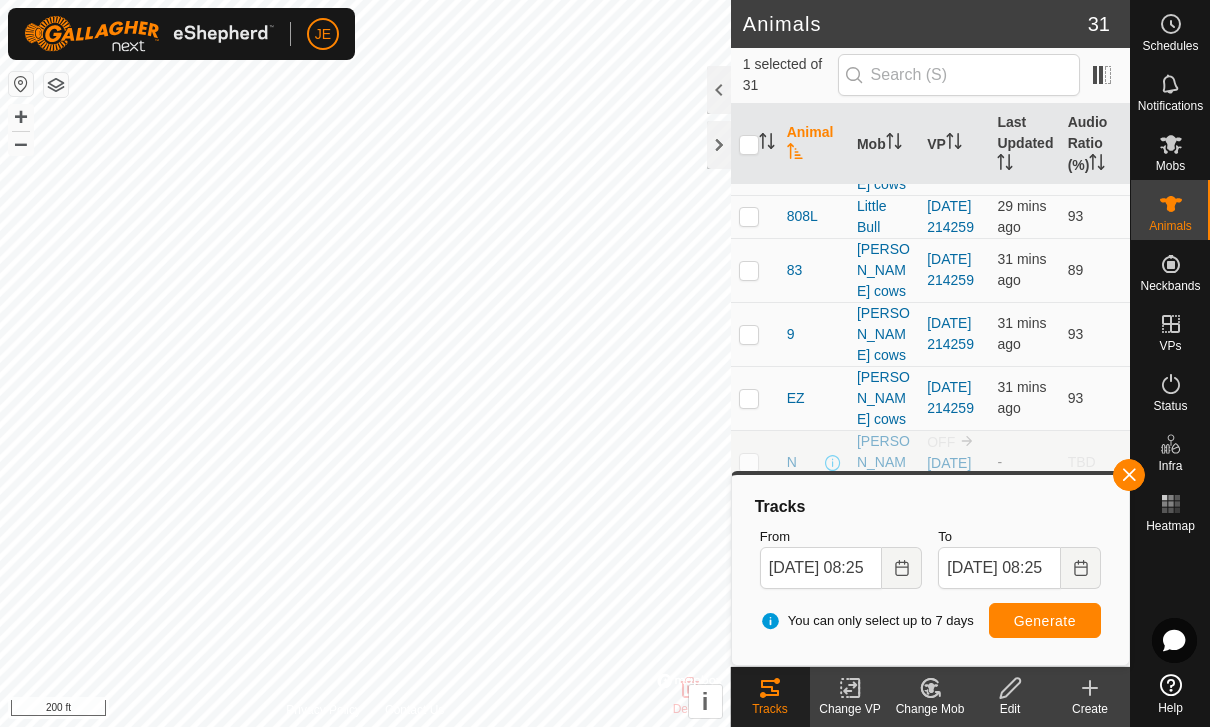 checkbox on "true" 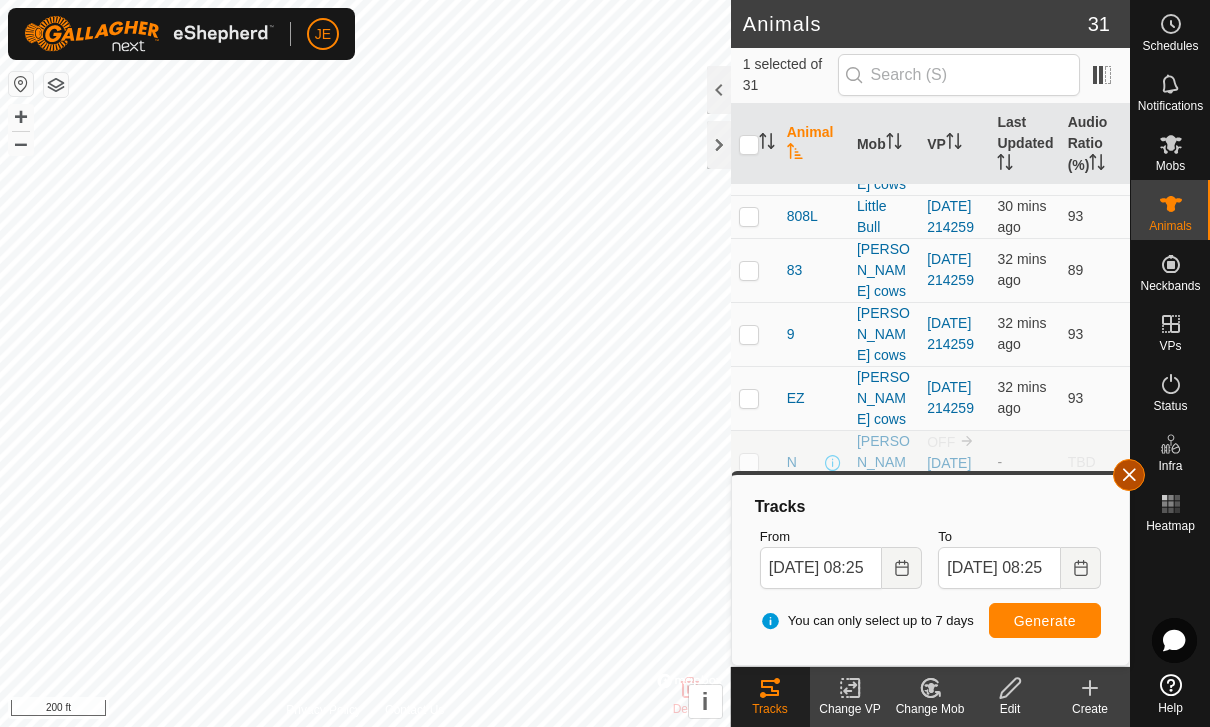 click at bounding box center (1129, 475) 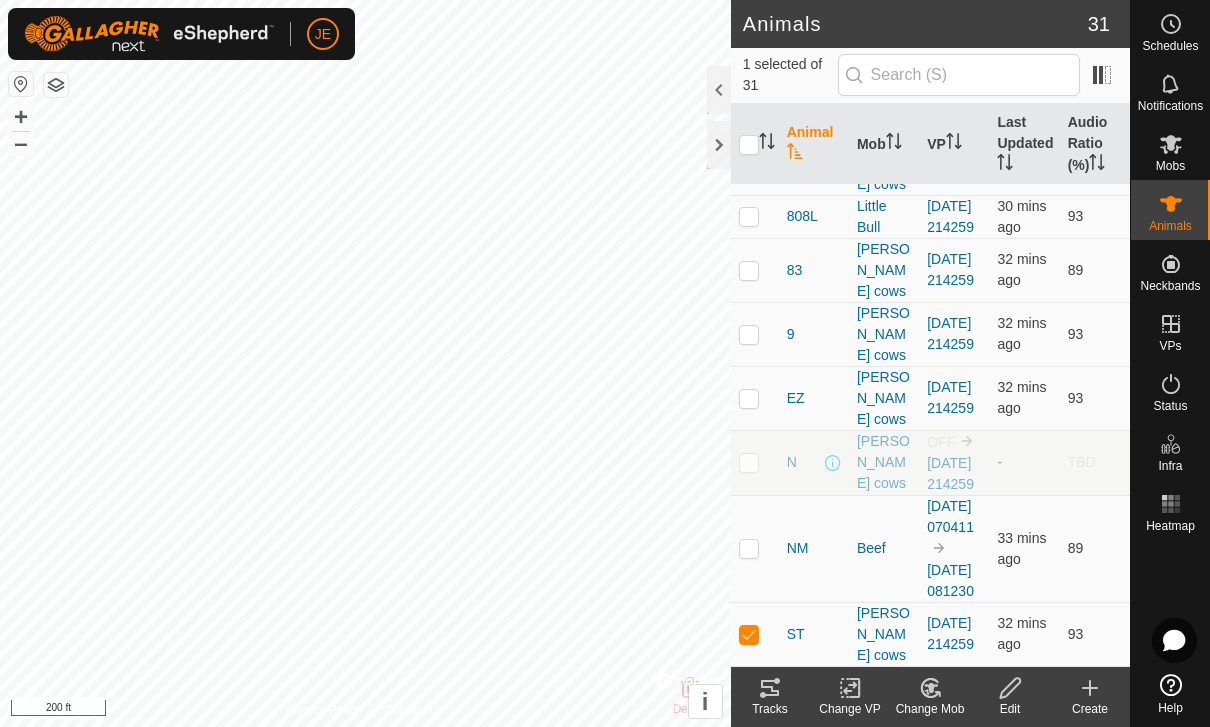 click 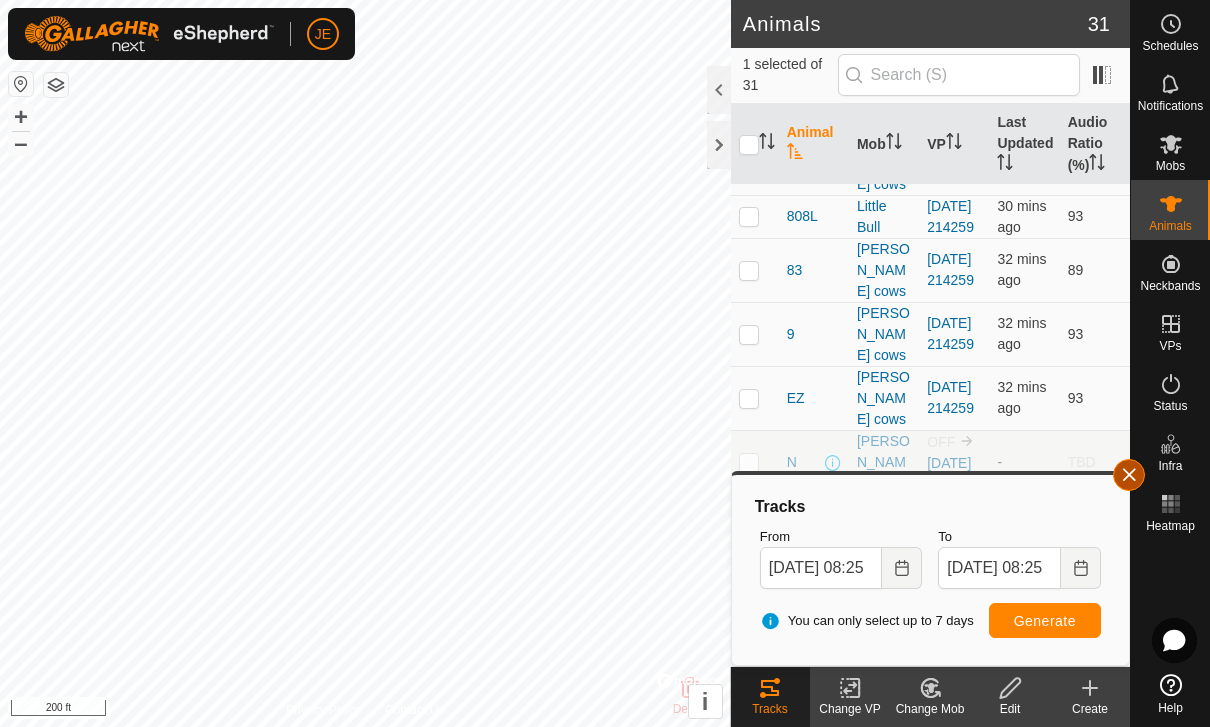 click at bounding box center (1129, 475) 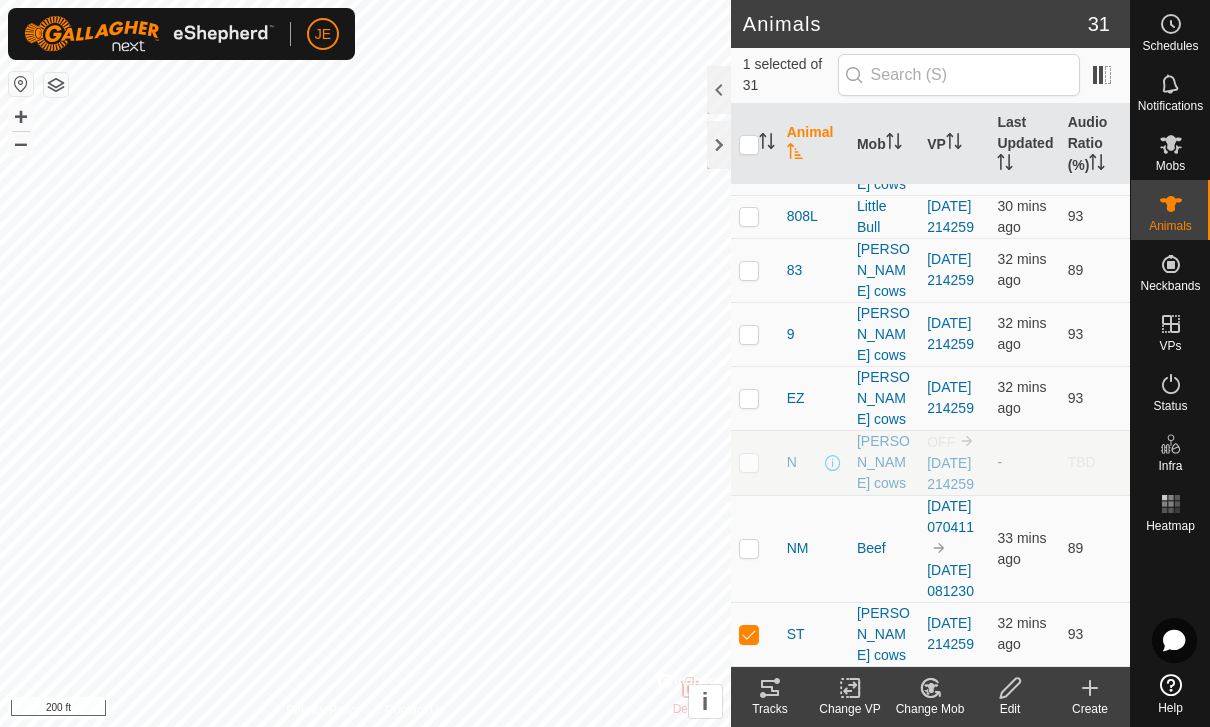 checkbox on "true" 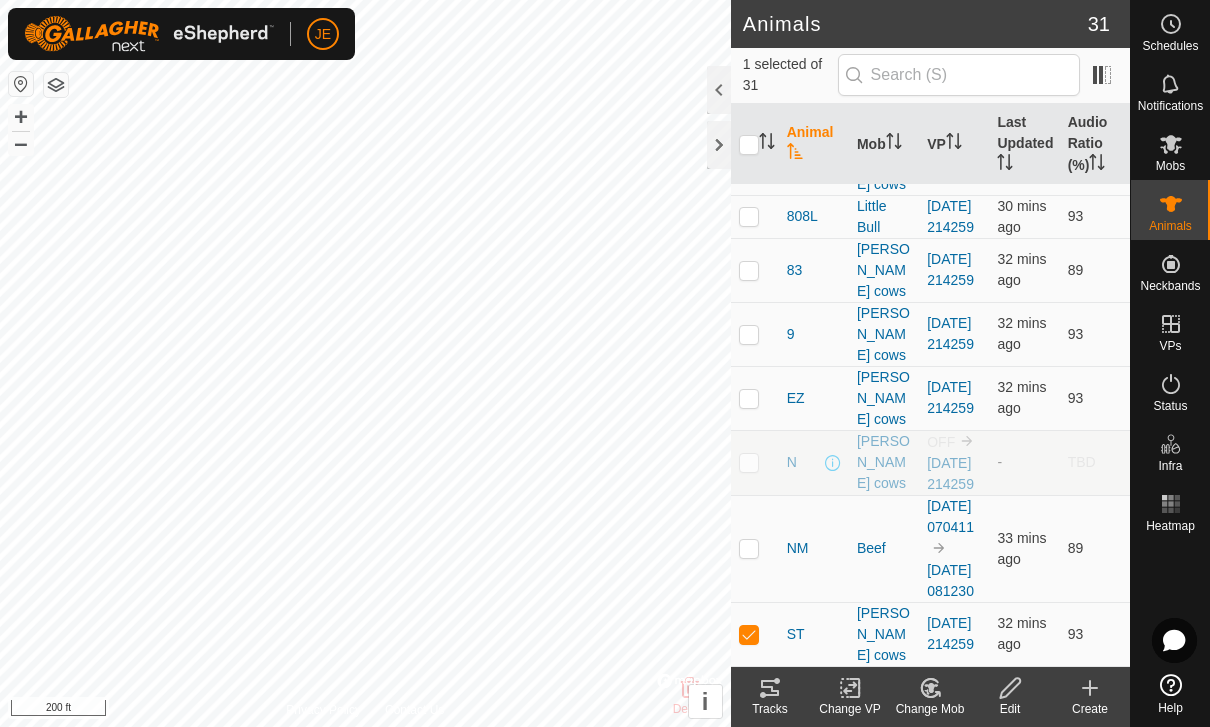 checkbox on "false" 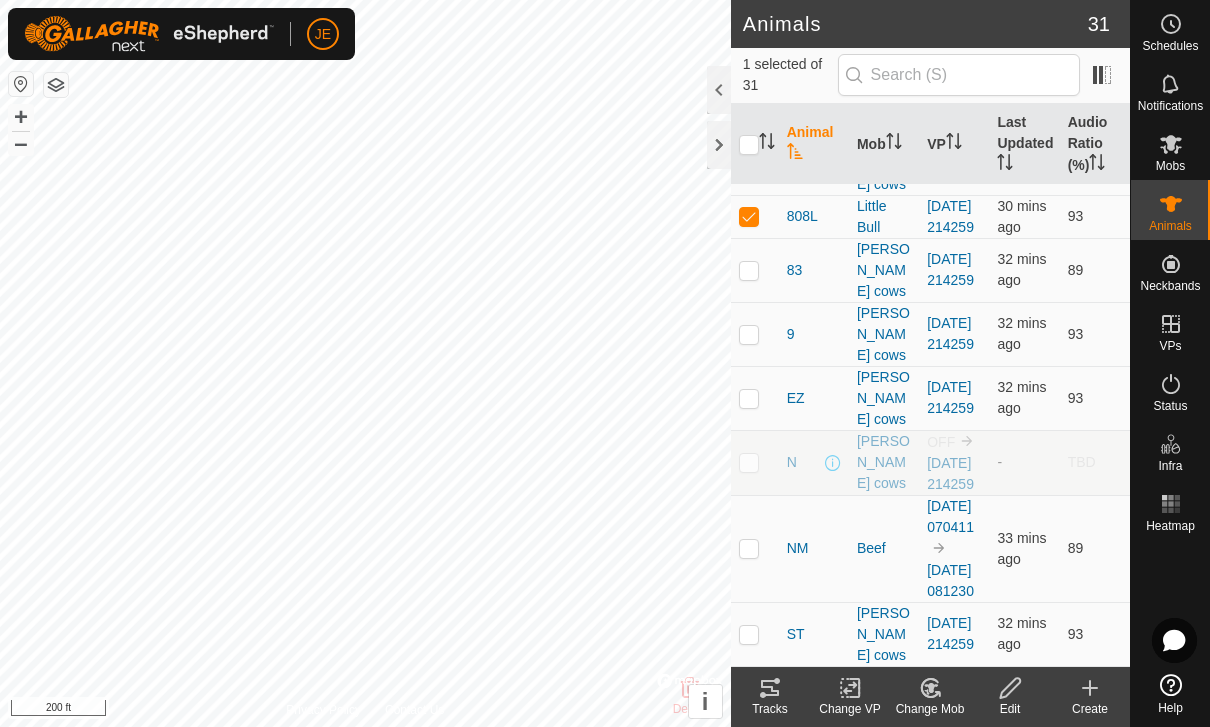 click 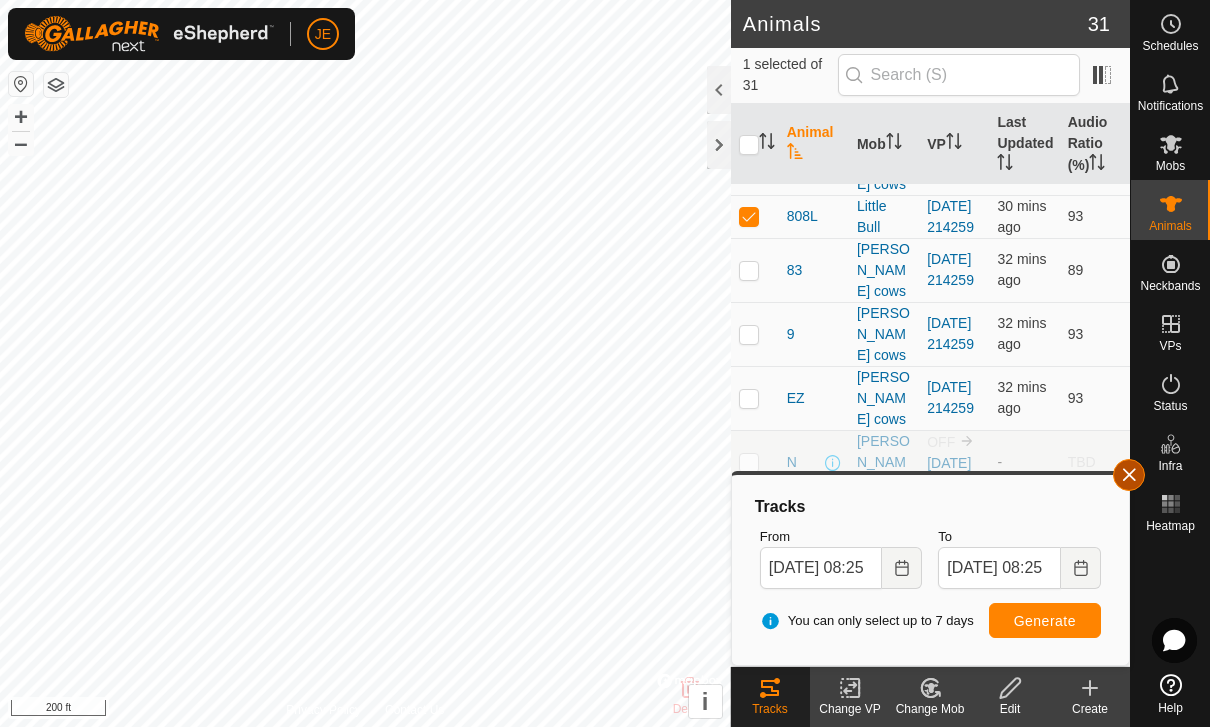 click at bounding box center [1129, 475] 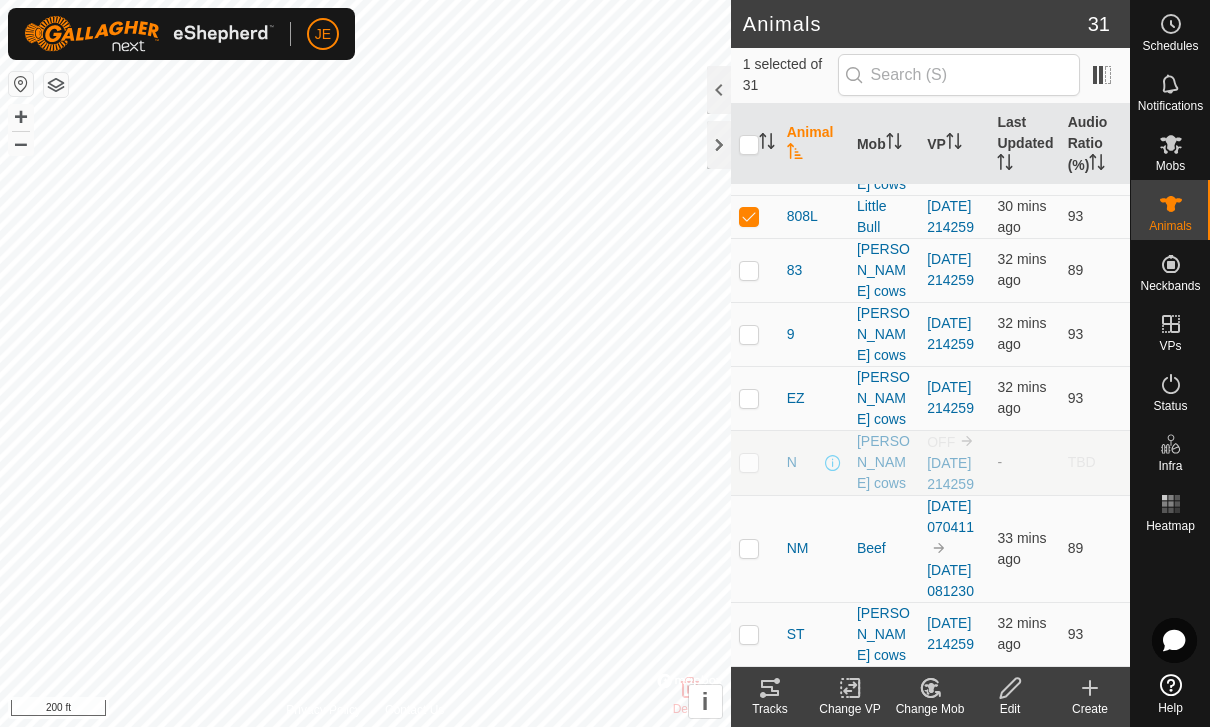 checkbox on "true" 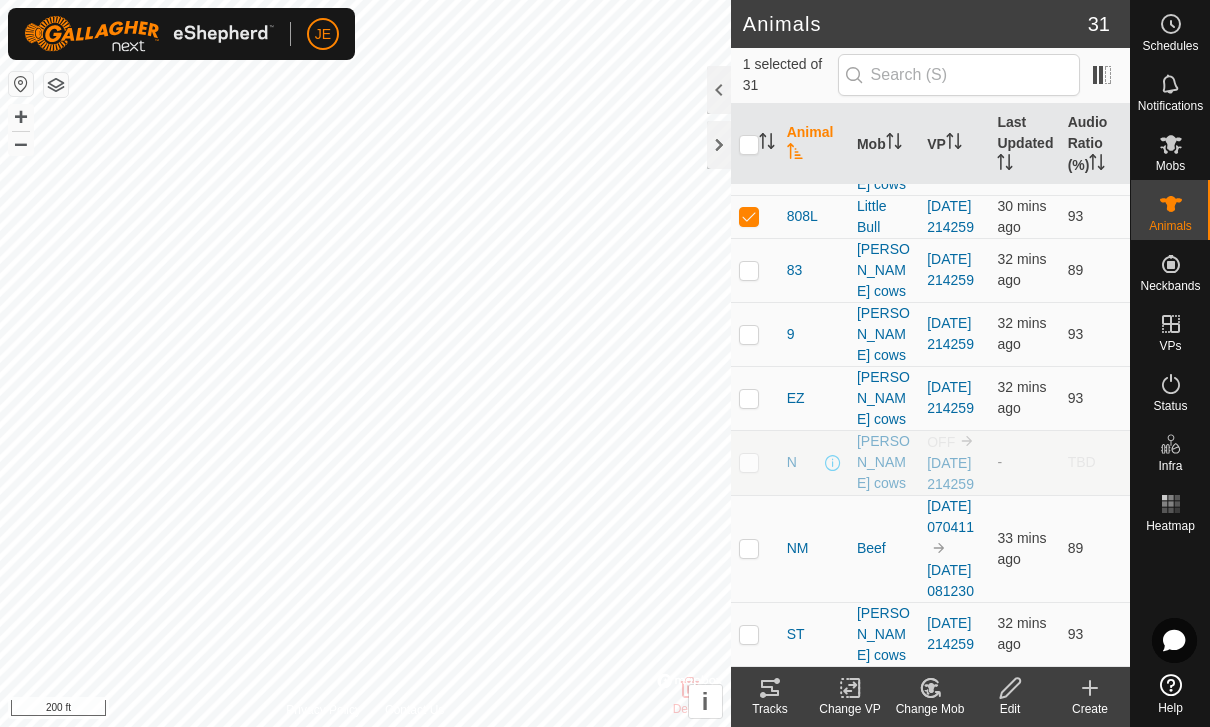 checkbox on "false" 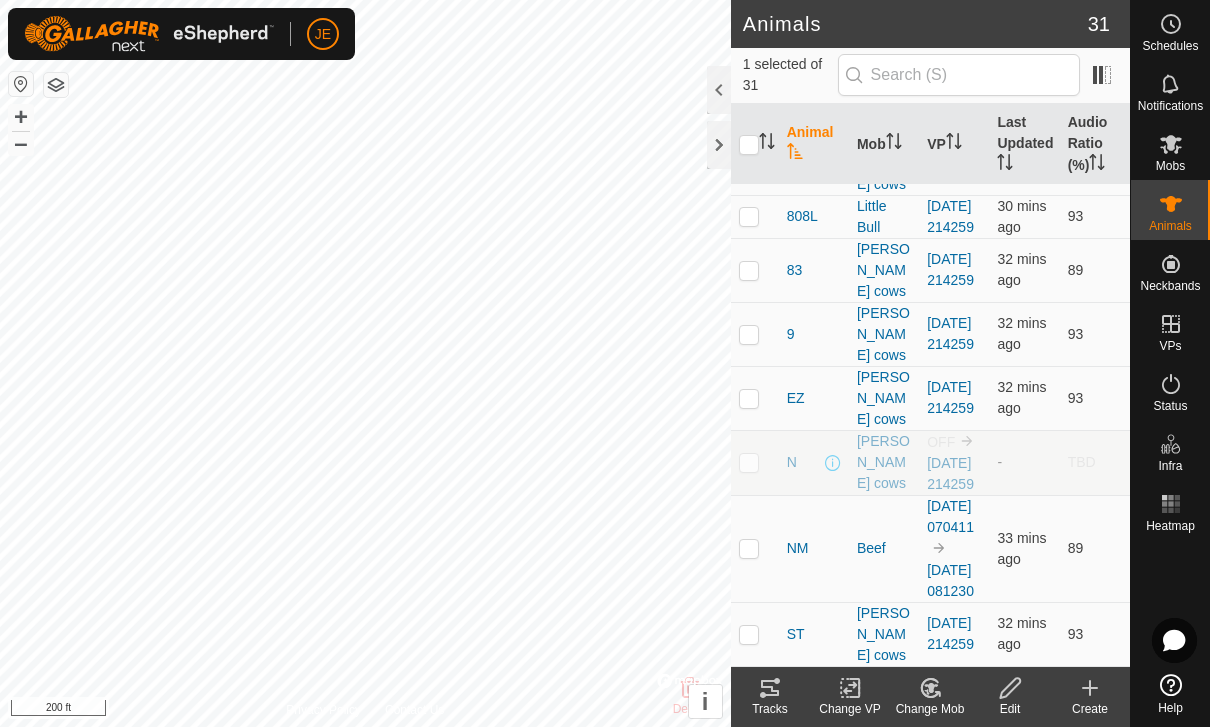 click 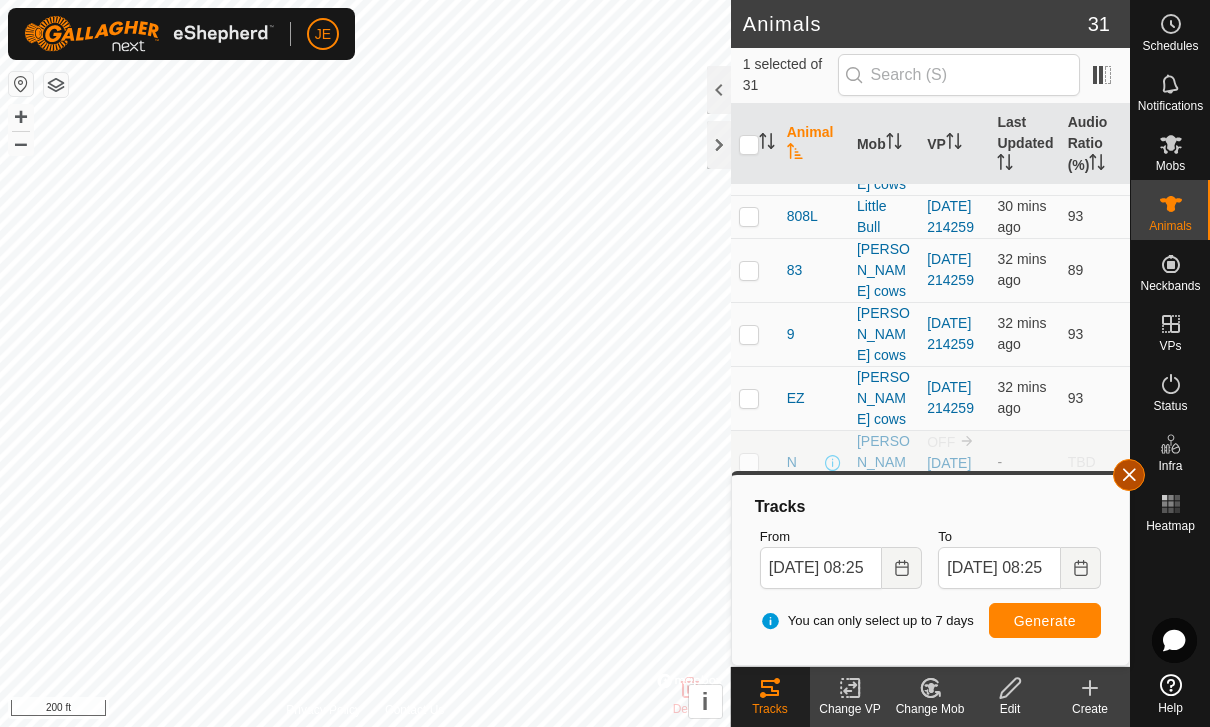 click at bounding box center (1129, 475) 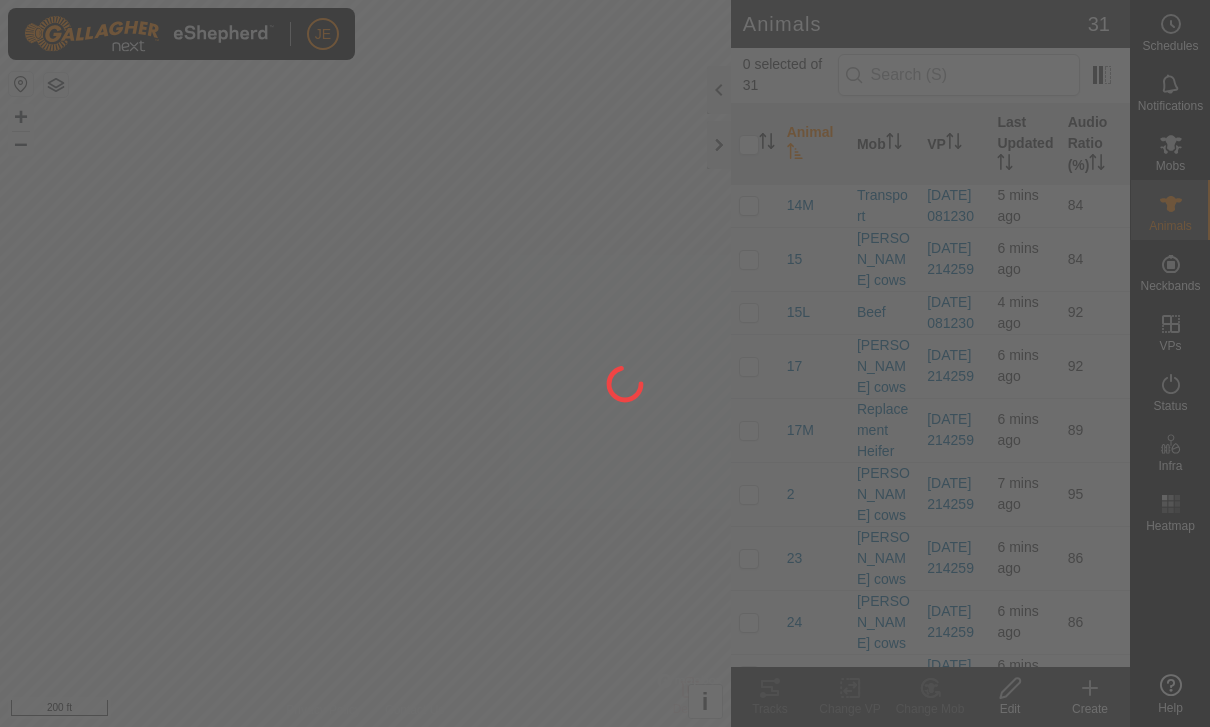 scroll, scrollTop: 0, scrollLeft: 0, axis: both 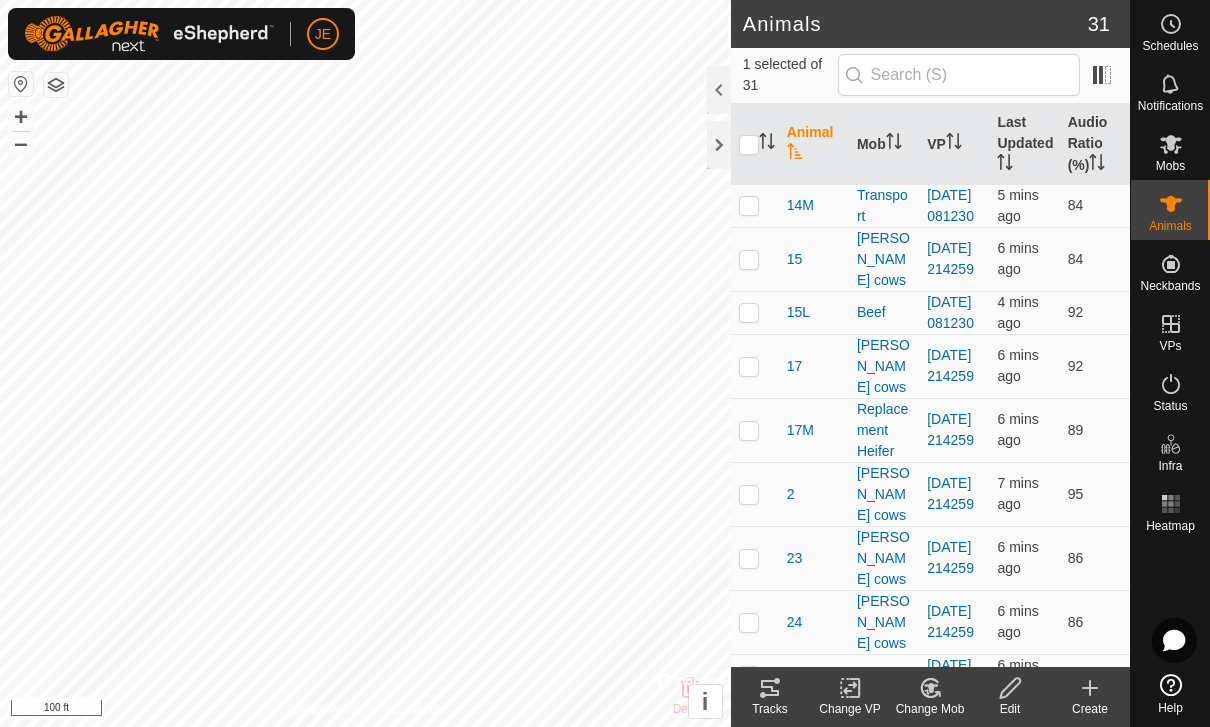click 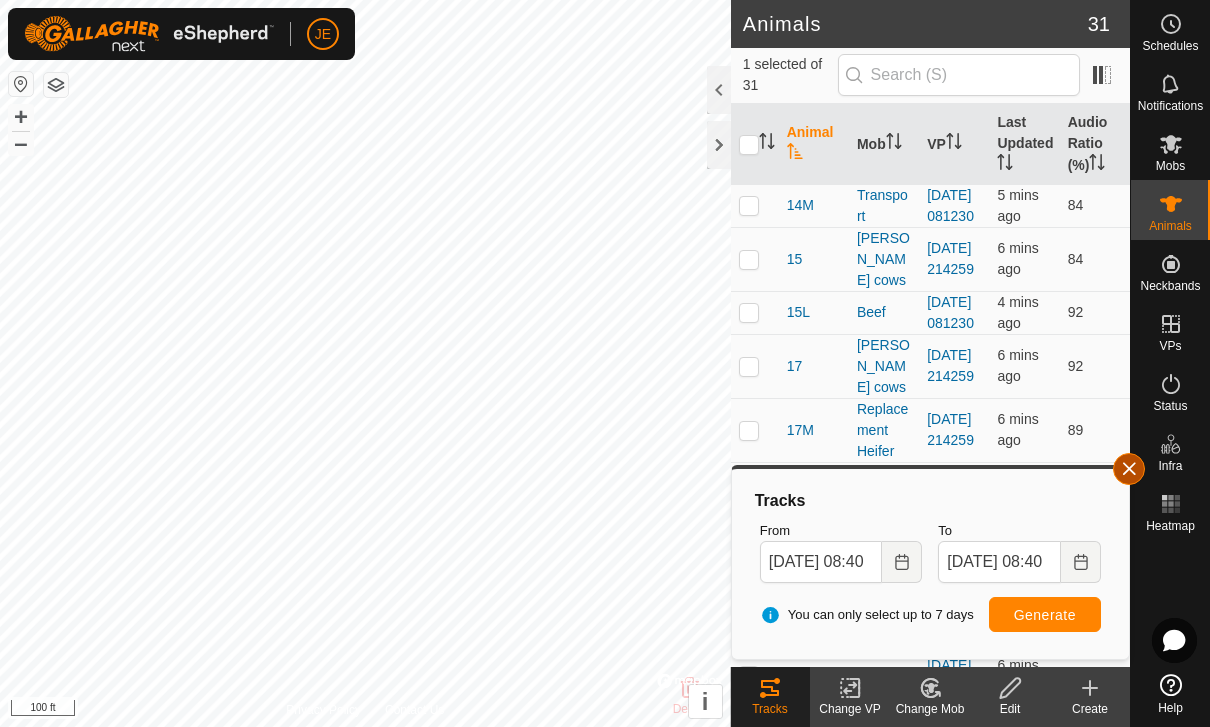 click at bounding box center [1129, 469] 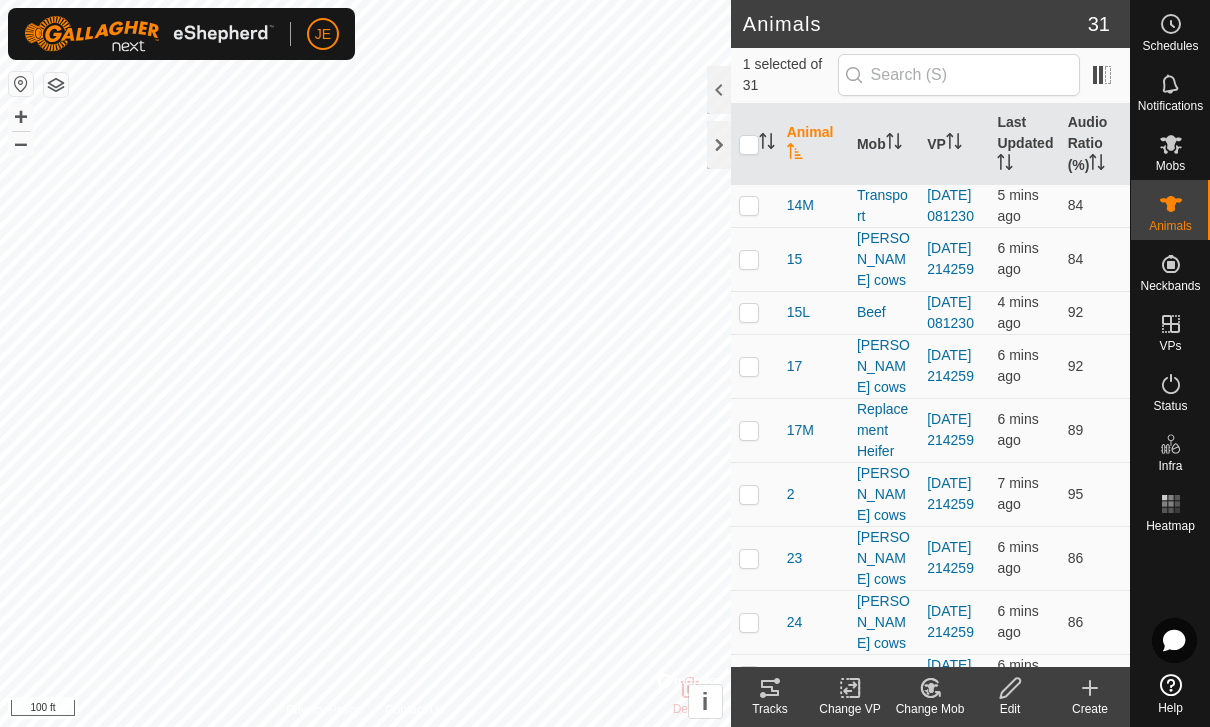 checkbox on "false" 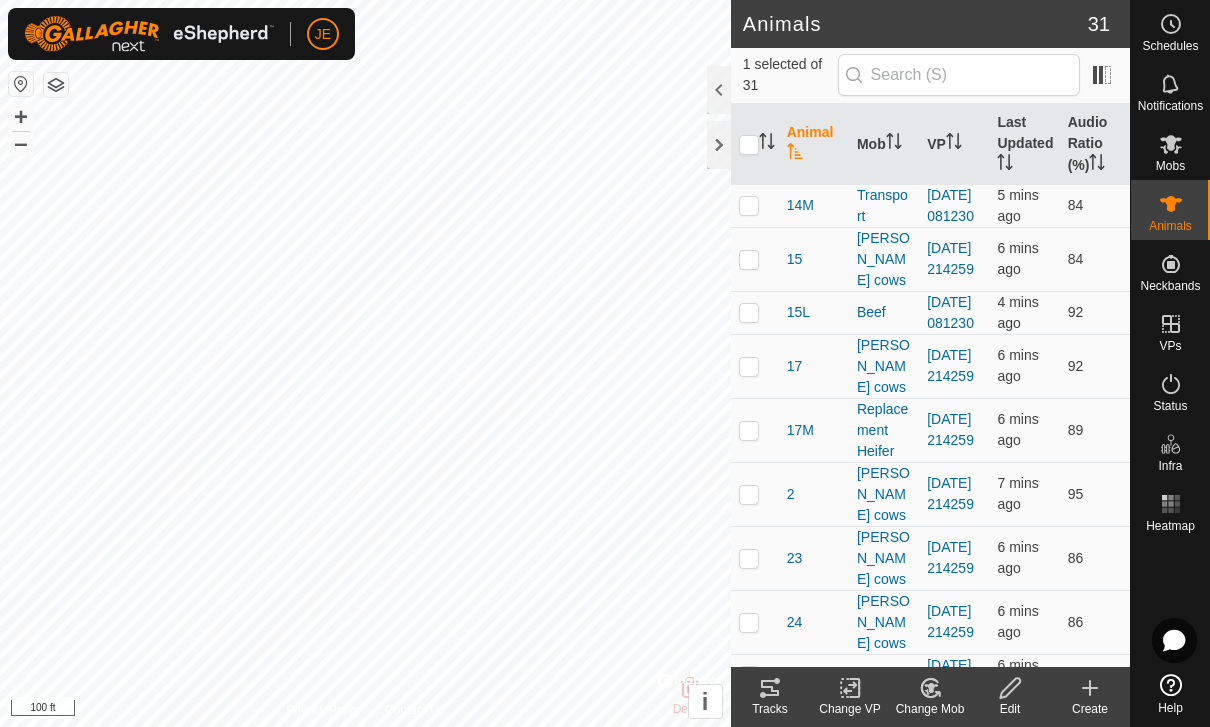 checkbox on "true" 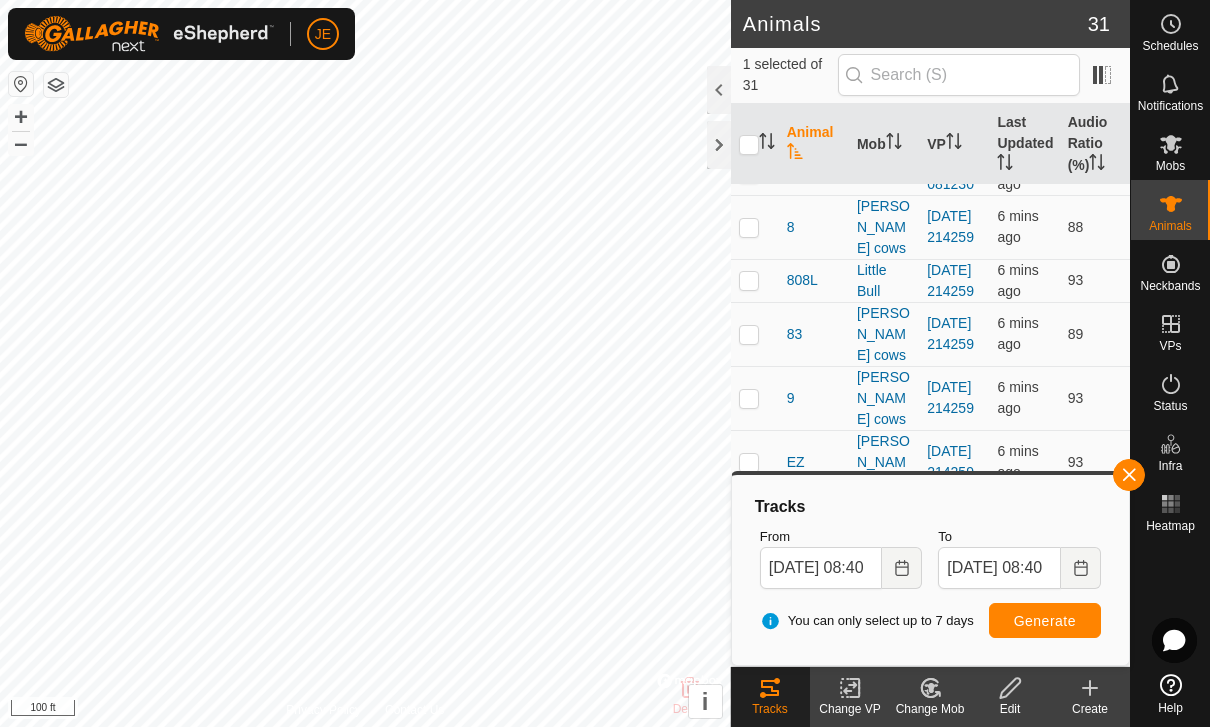 scroll, scrollTop: 1311, scrollLeft: 0, axis: vertical 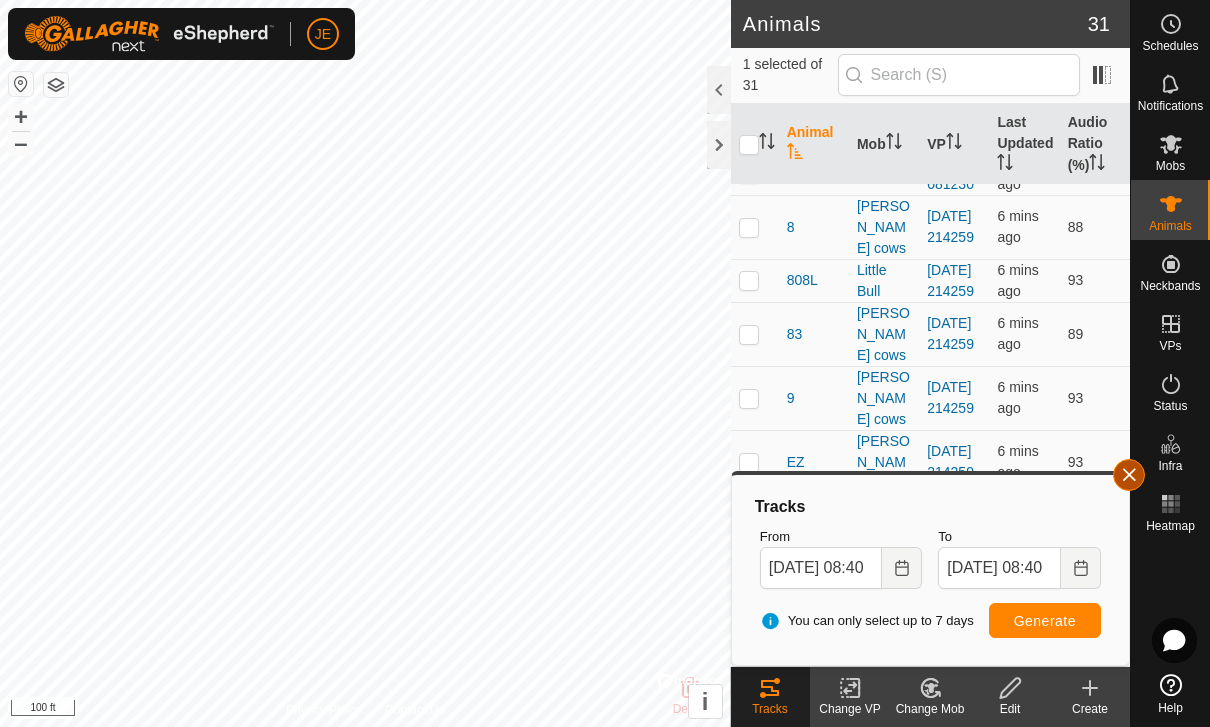 click at bounding box center (1129, 475) 